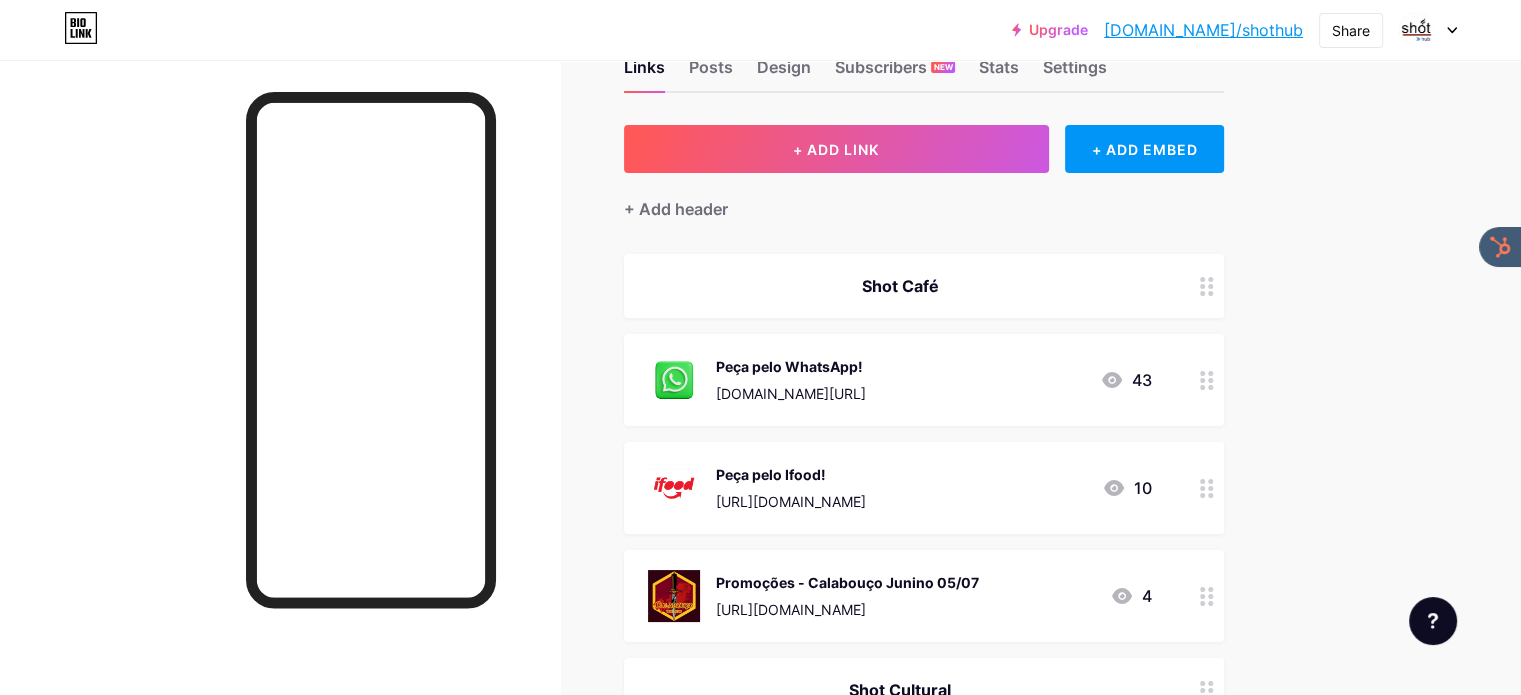 scroll, scrollTop: 400, scrollLeft: 0, axis: vertical 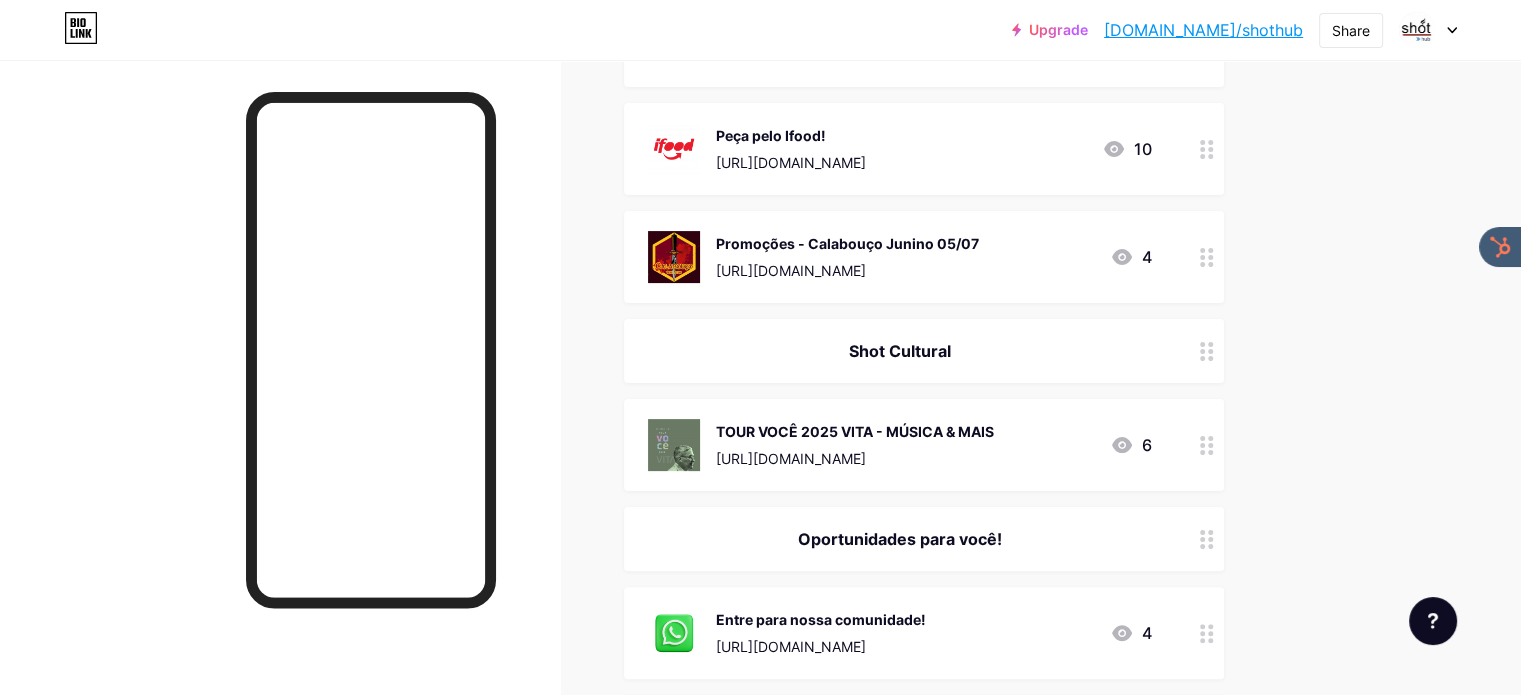 click at bounding box center (1207, 257) 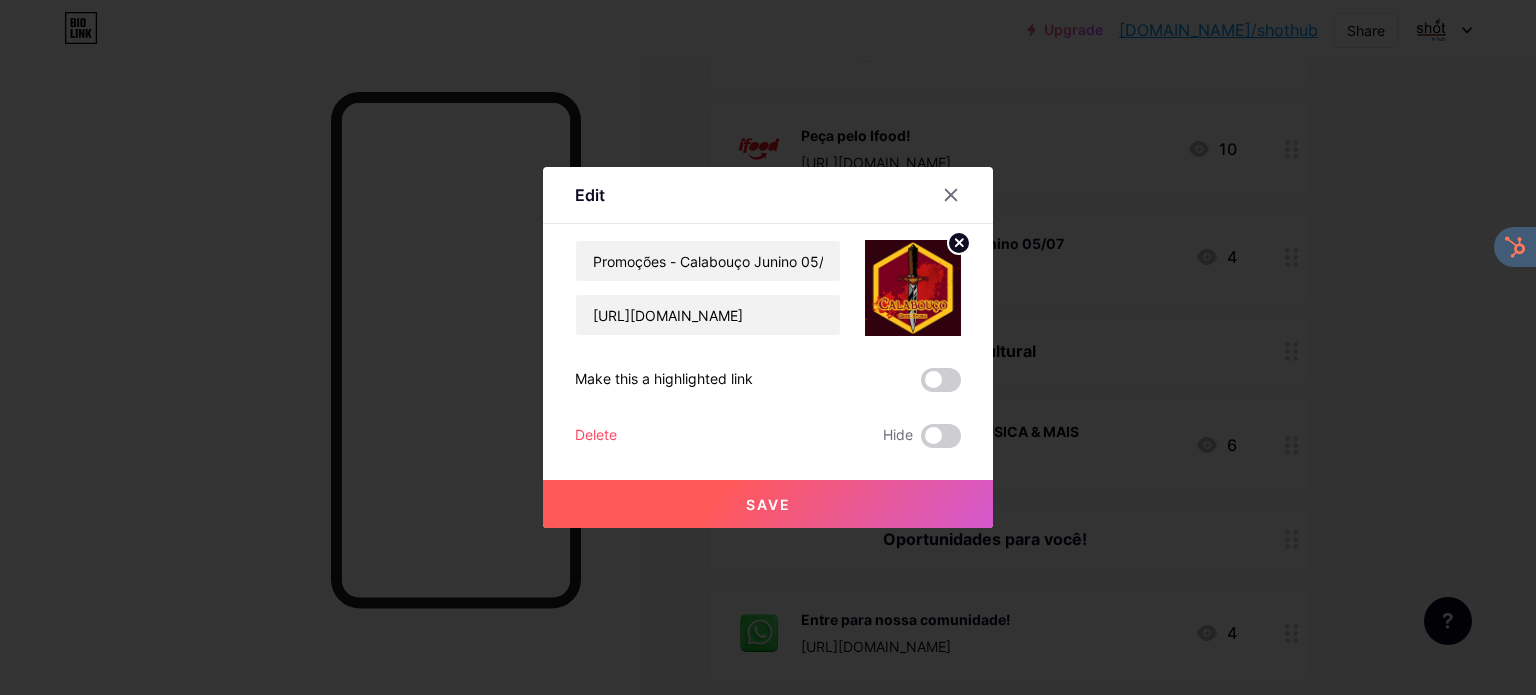 click on "Delete" at bounding box center (596, 436) 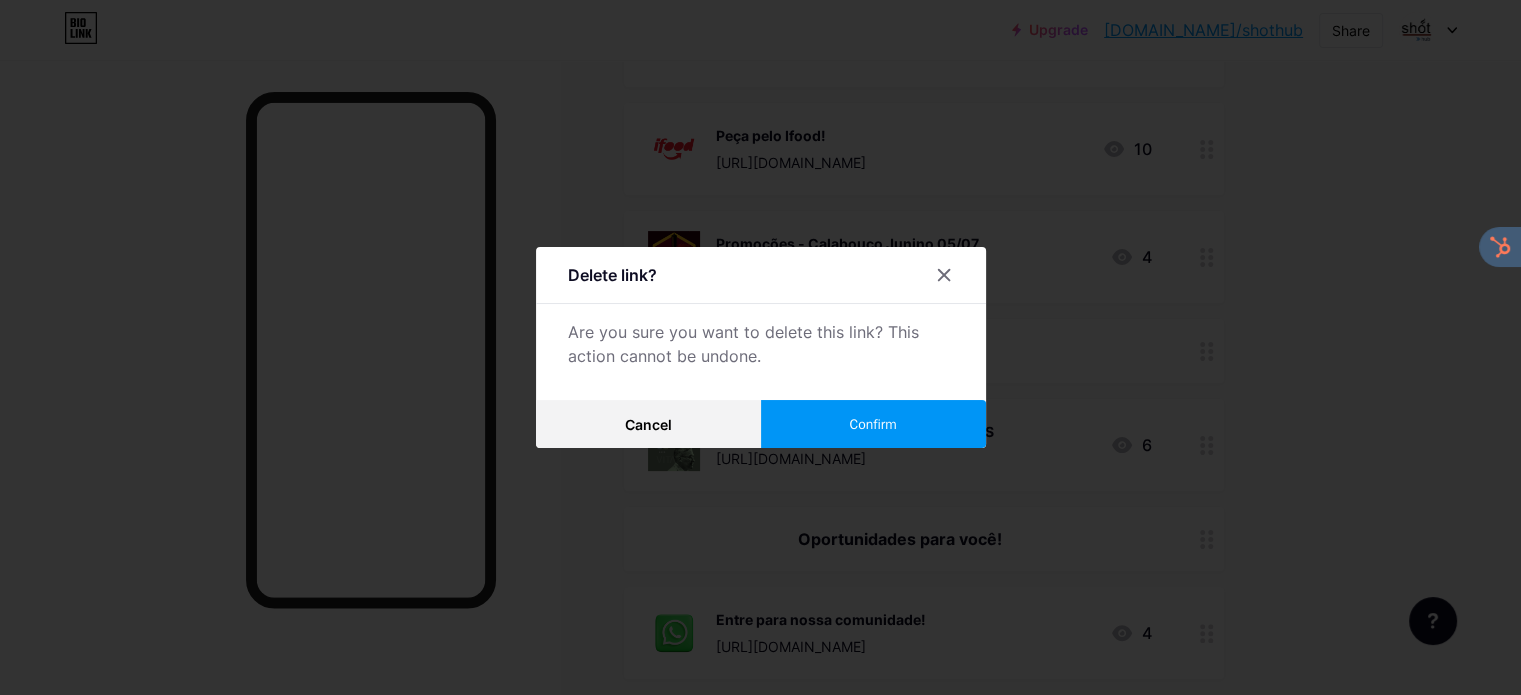 click on "Confirm" at bounding box center (873, 424) 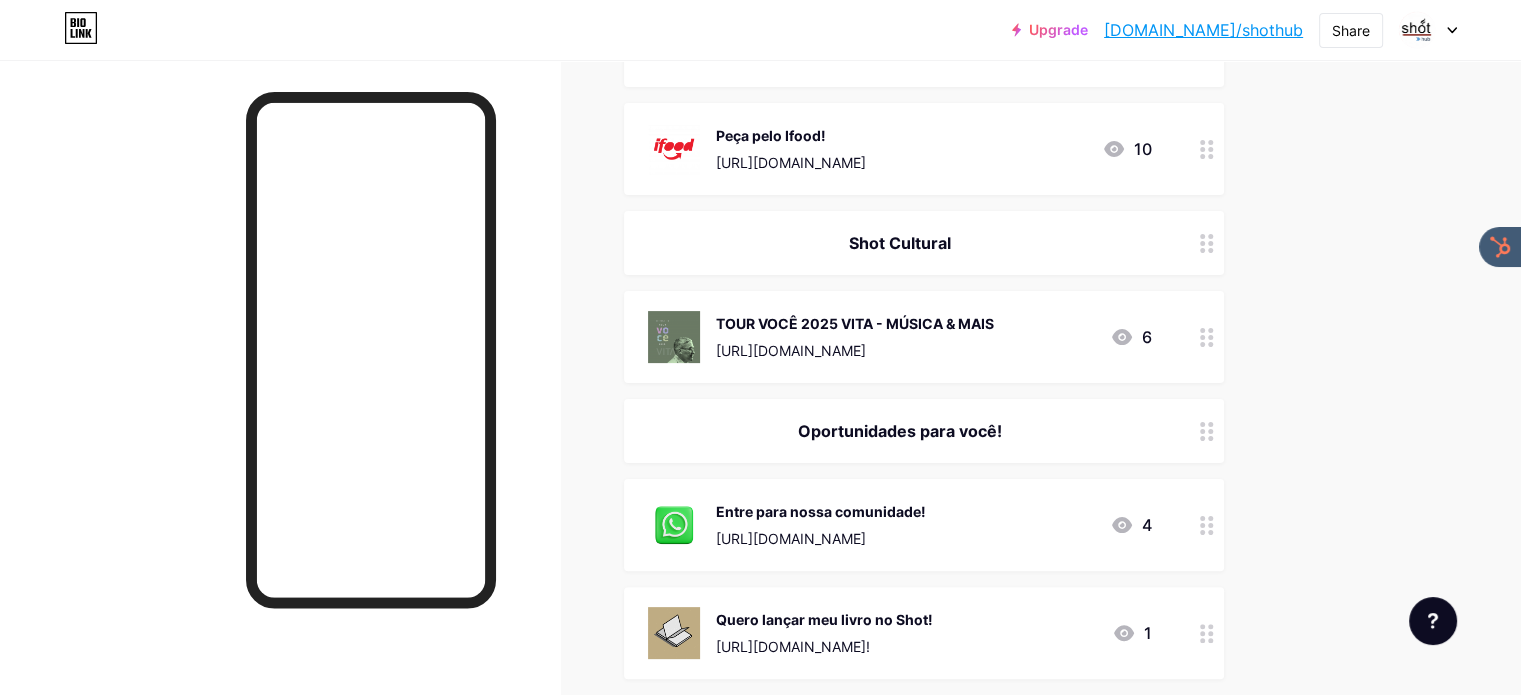 click on "TOUR VOCÊ 2025 VITA - MÚSICA & MAIS
[URL][DOMAIN_NAME]
6" at bounding box center [924, 337] 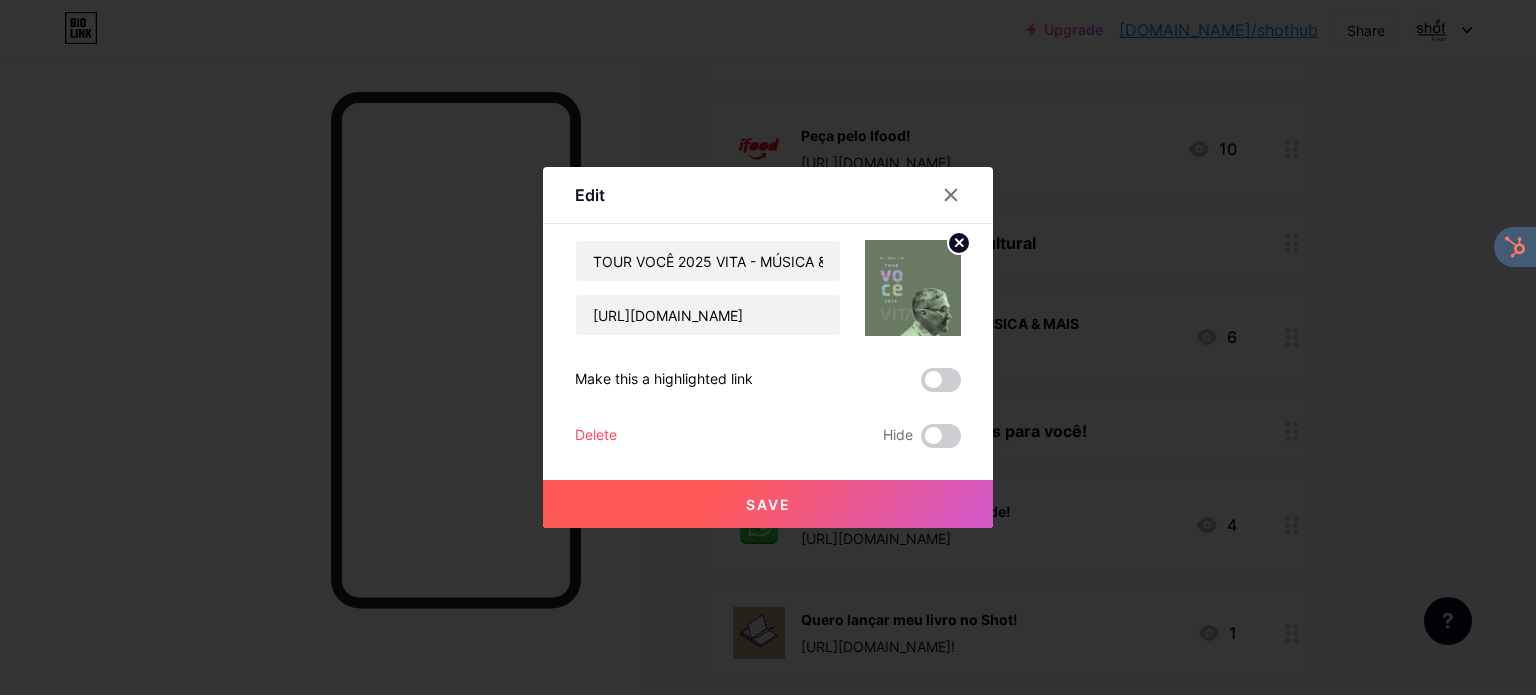click on "Delete" at bounding box center (596, 436) 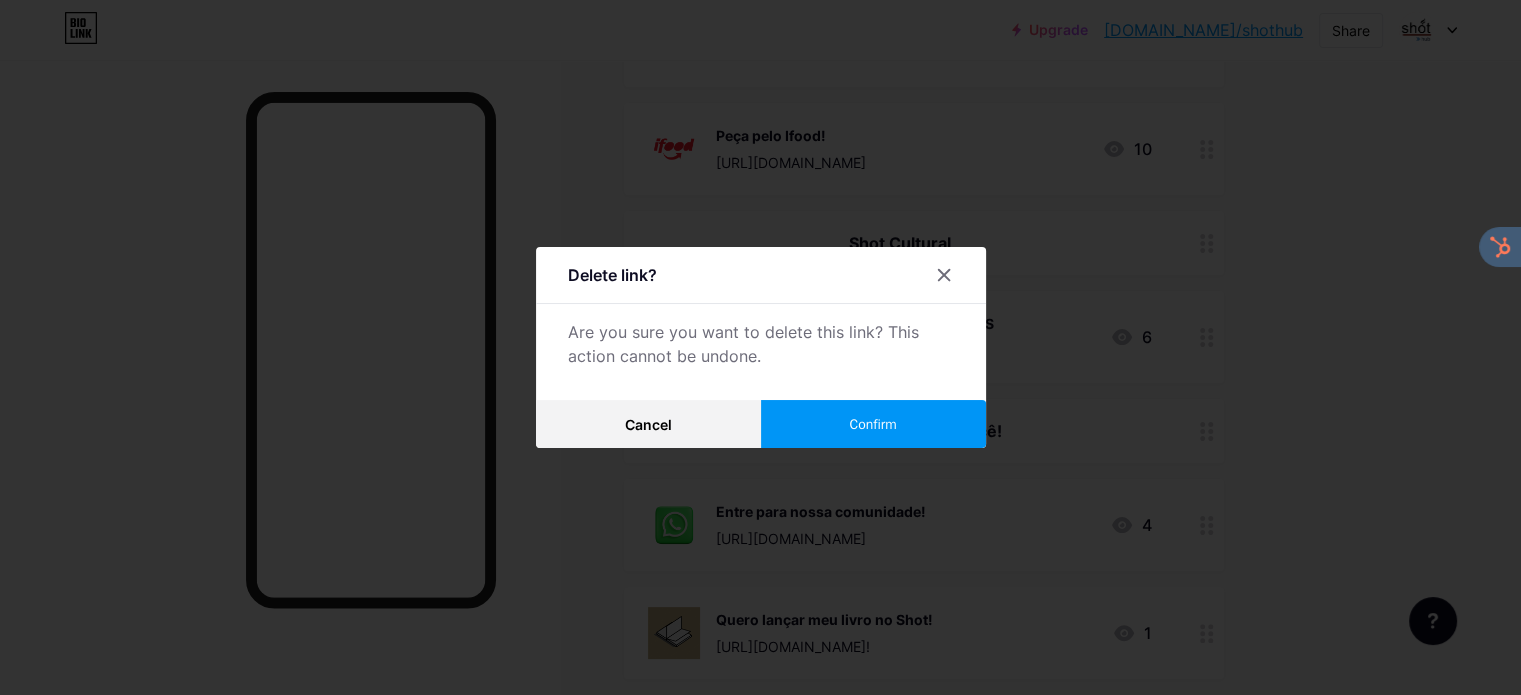 click on "Confirm" at bounding box center [873, 424] 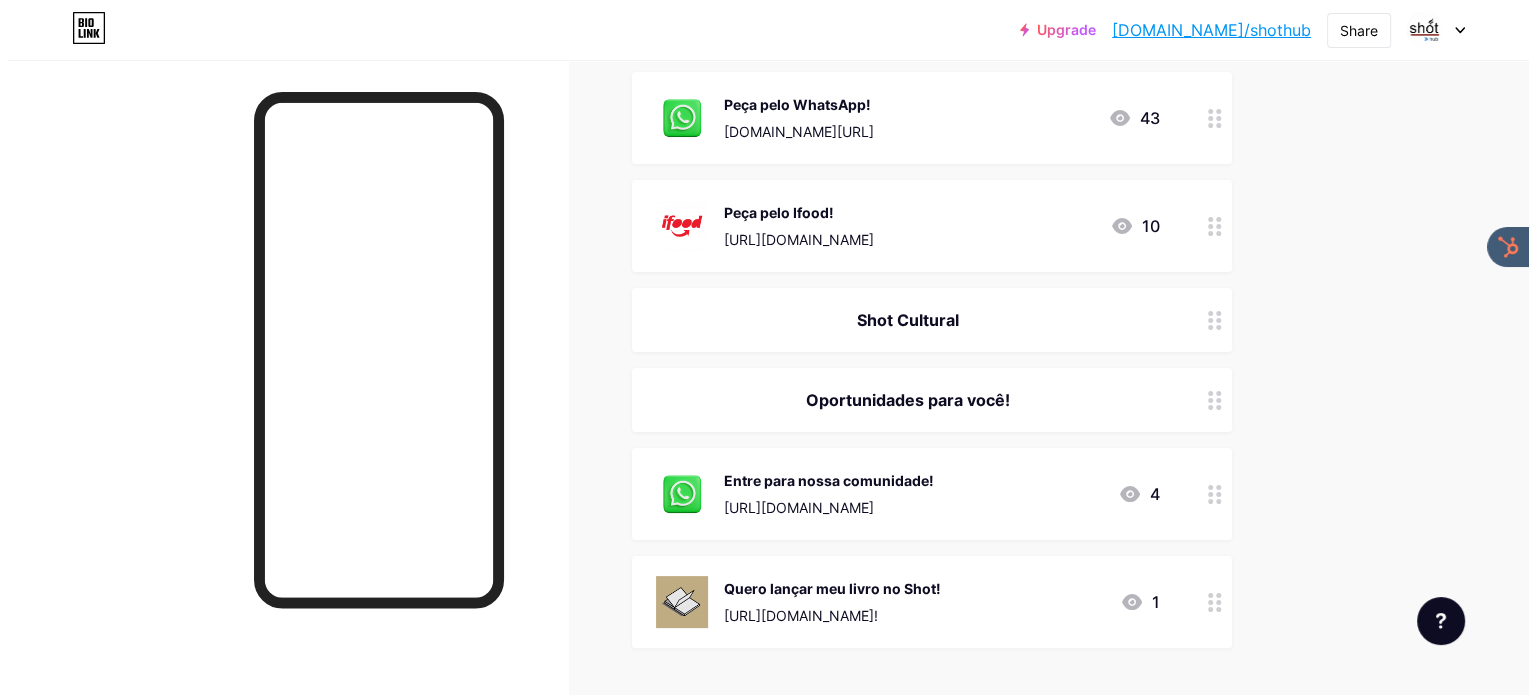 scroll, scrollTop: 0, scrollLeft: 0, axis: both 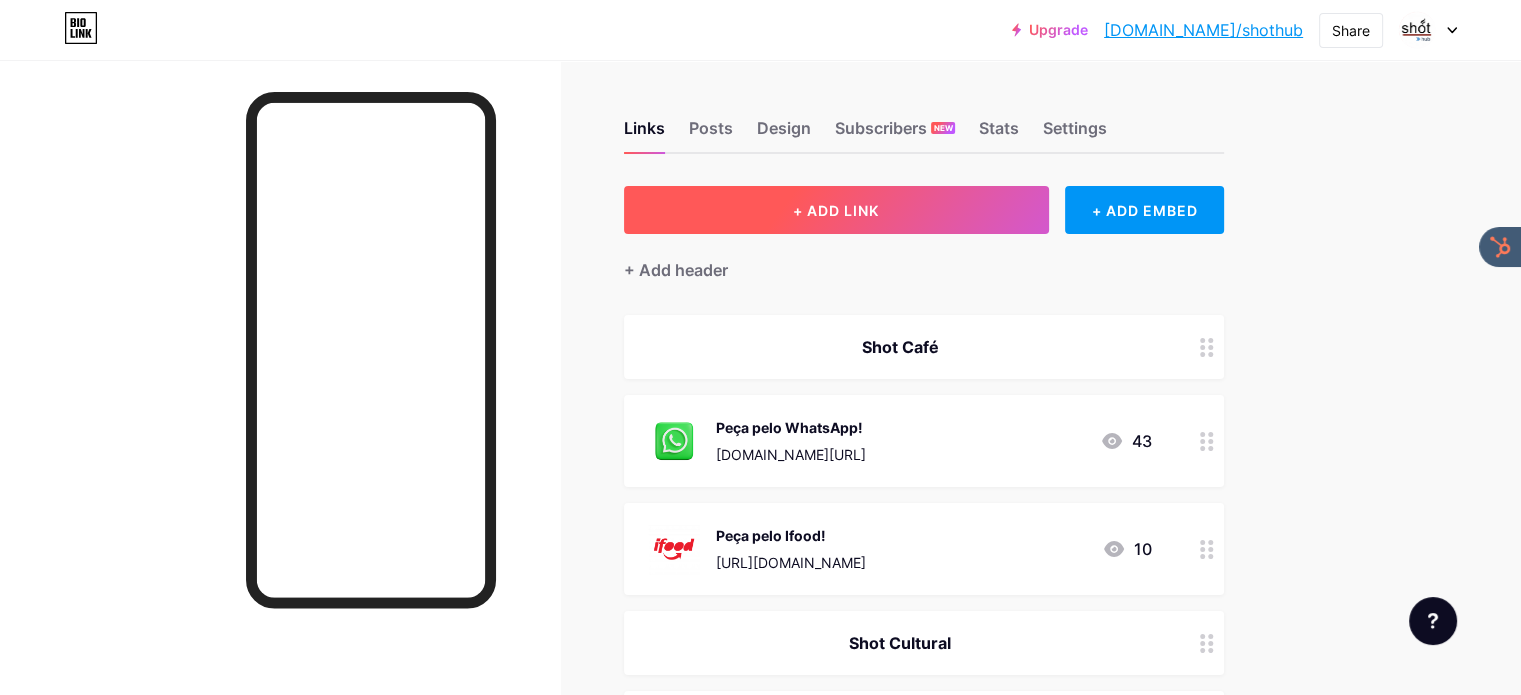 click on "+ ADD LINK" at bounding box center [836, 210] 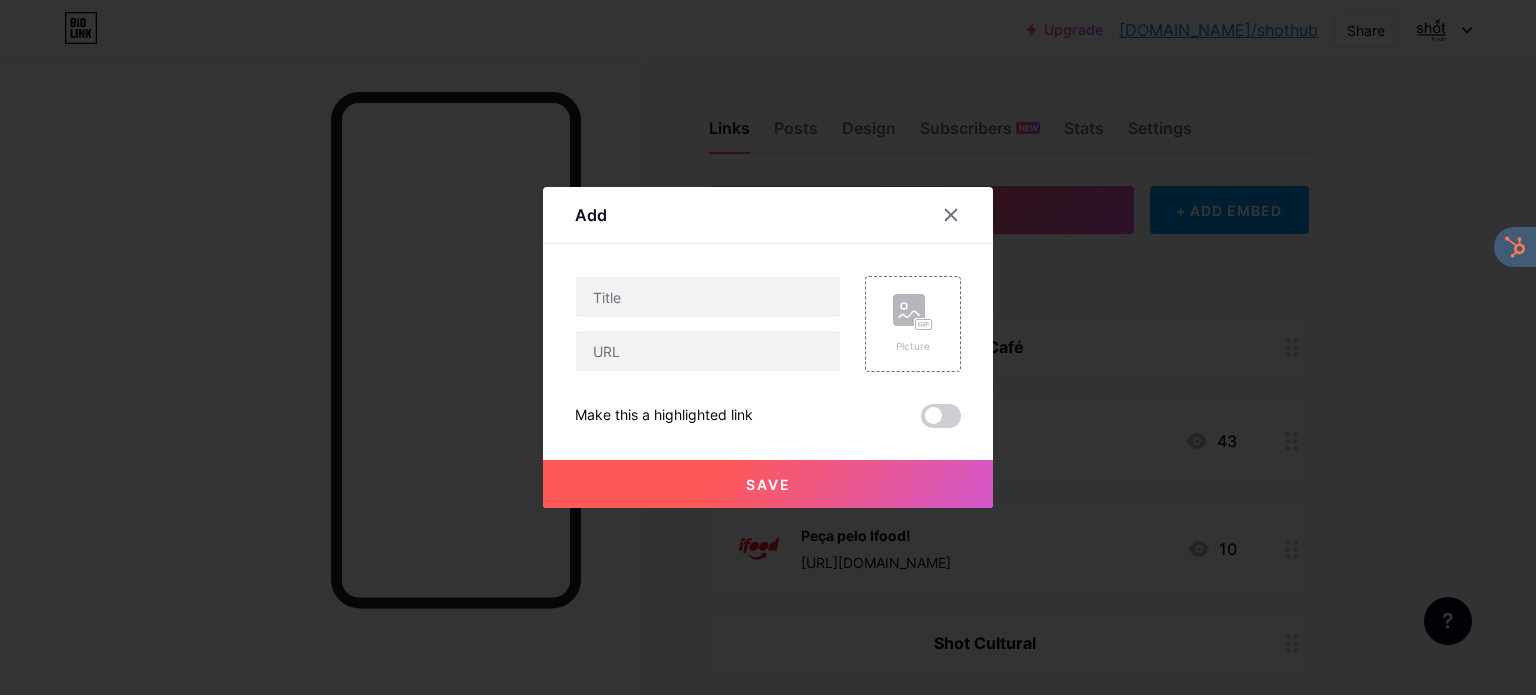click at bounding box center [951, 215] 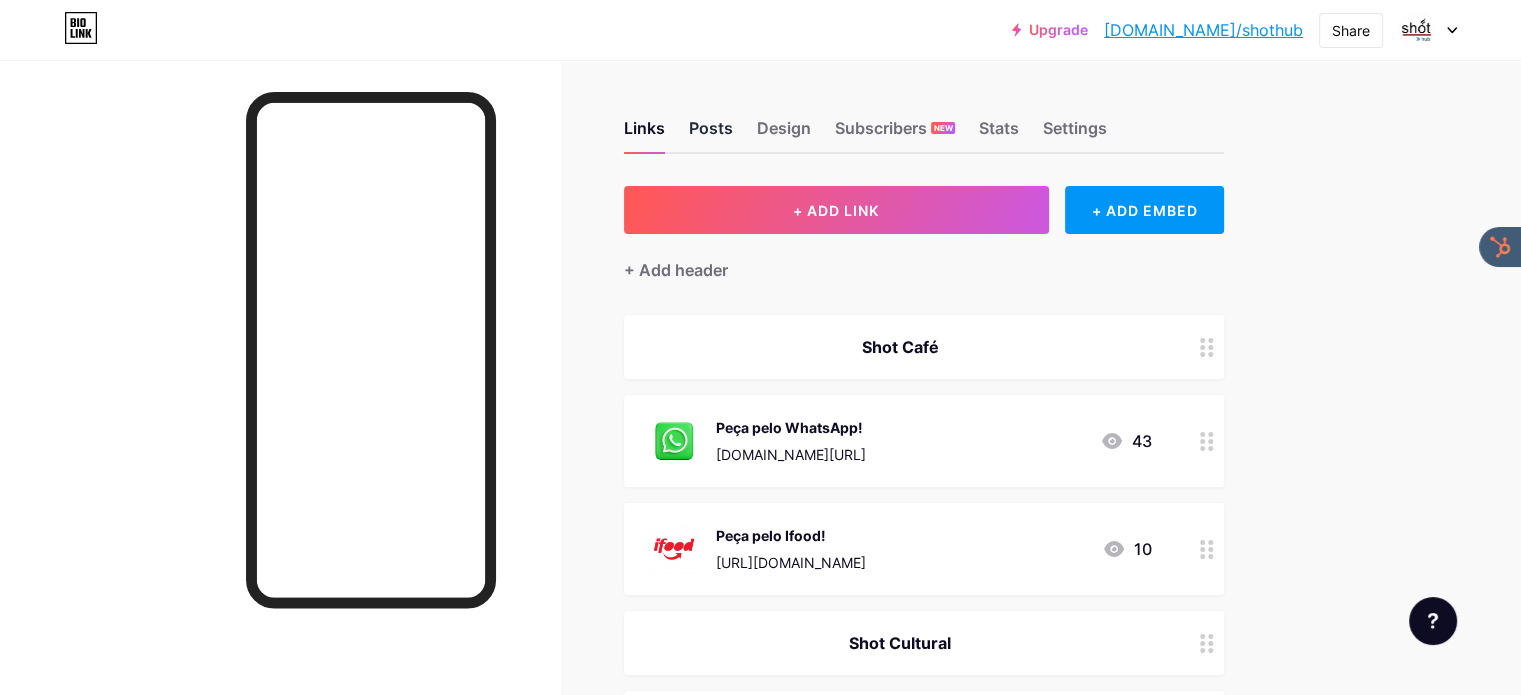 click on "Posts" at bounding box center (711, 134) 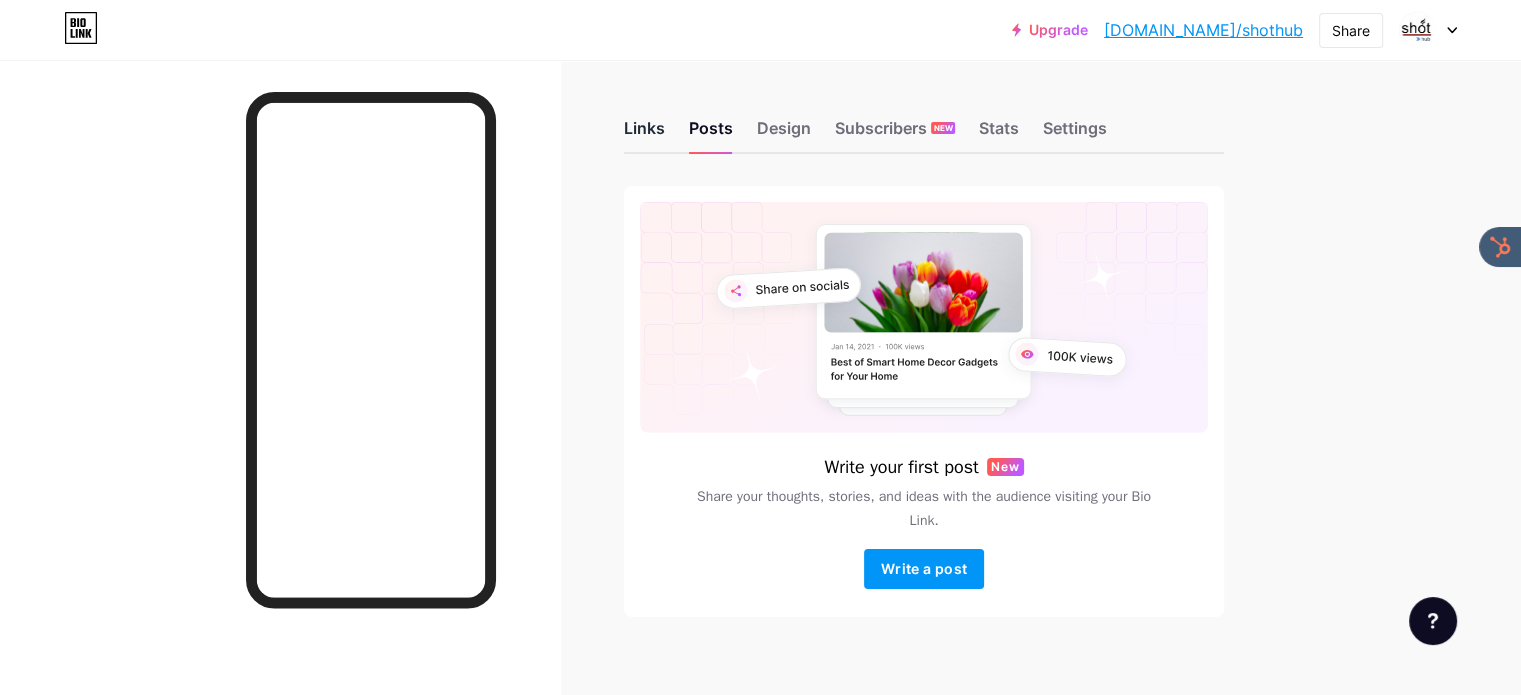 click on "Links" at bounding box center (644, 134) 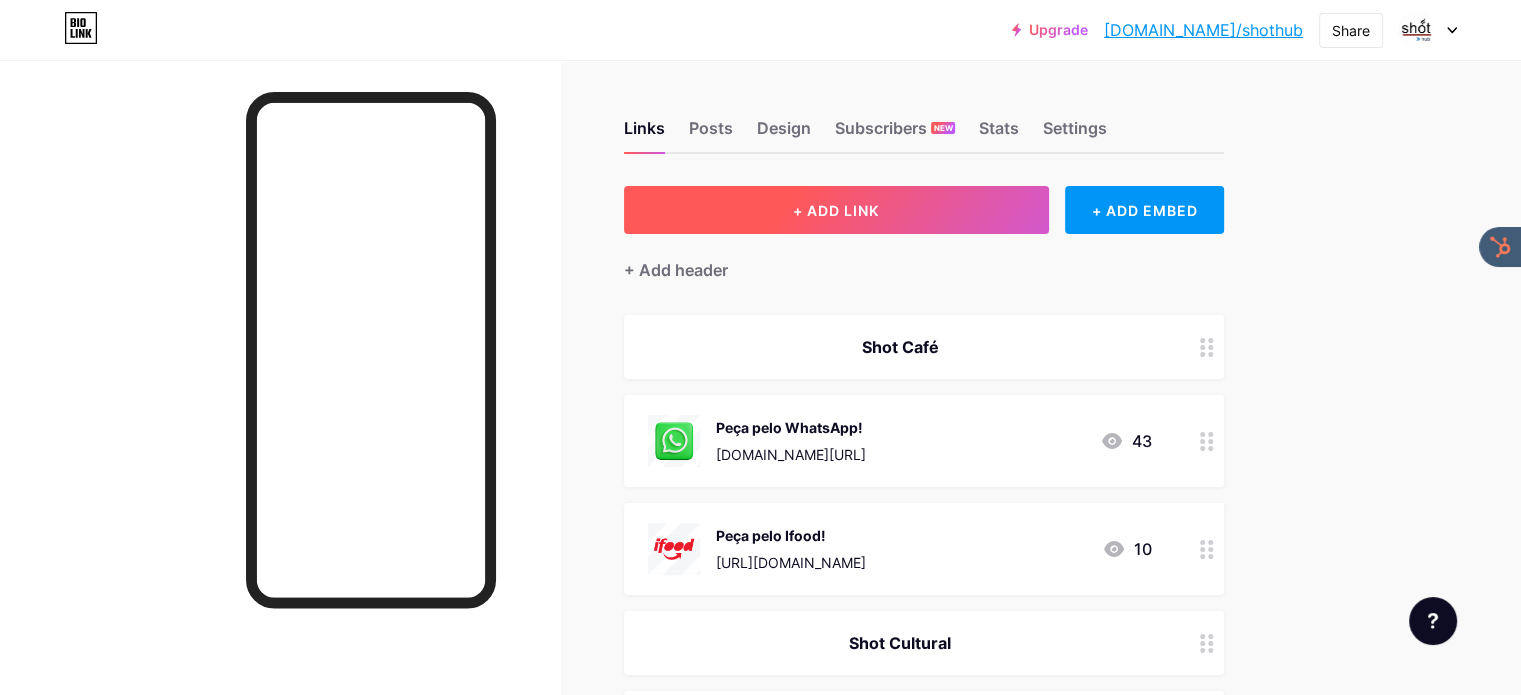 click on "+ ADD LINK" at bounding box center [836, 210] 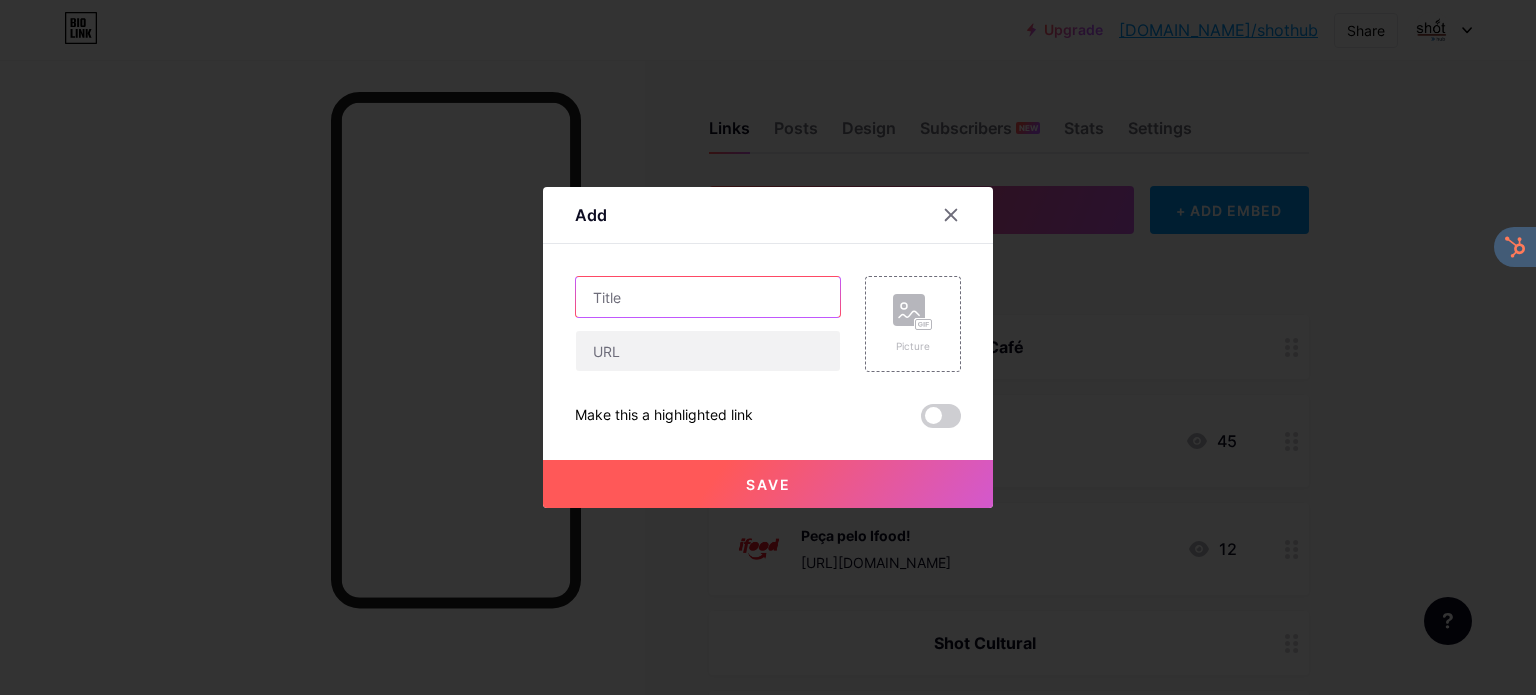 click at bounding box center [708, 297] 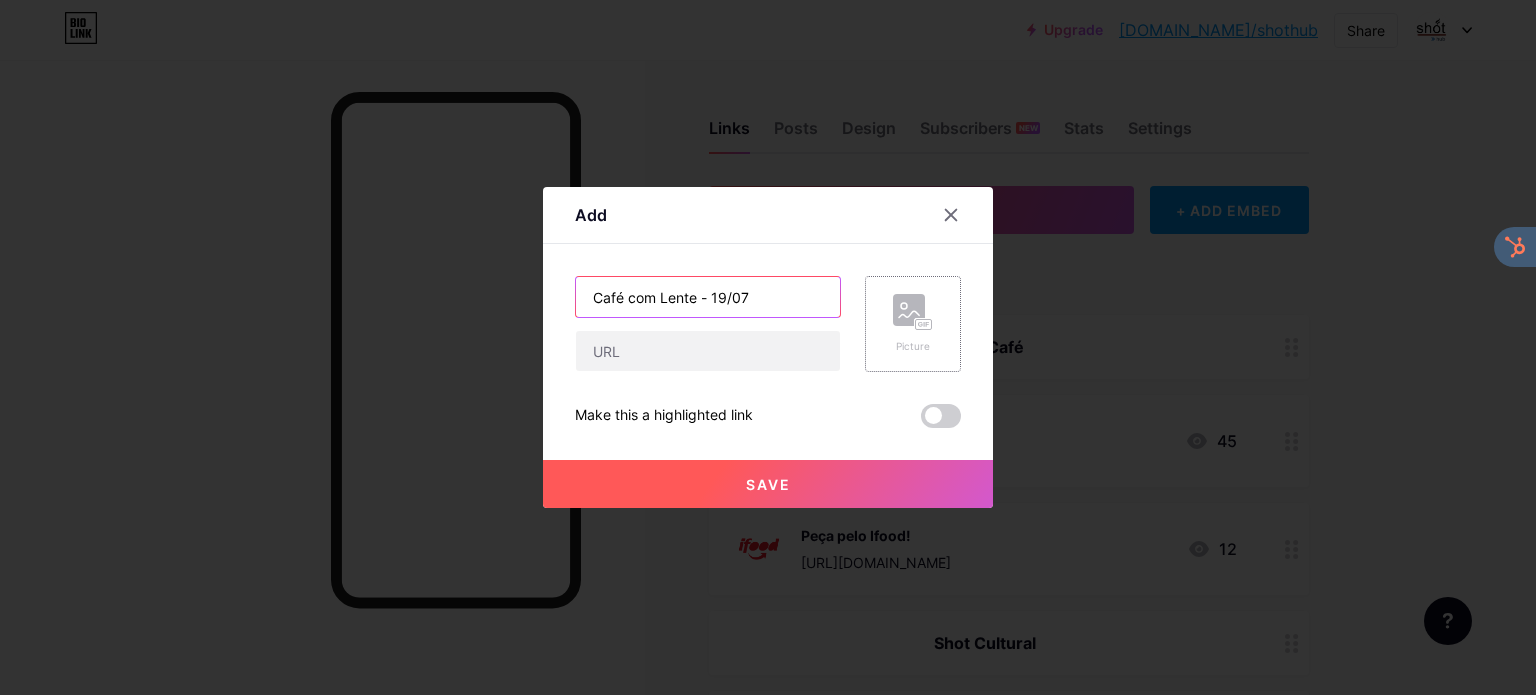 type on "Café com Lente - 19/07" 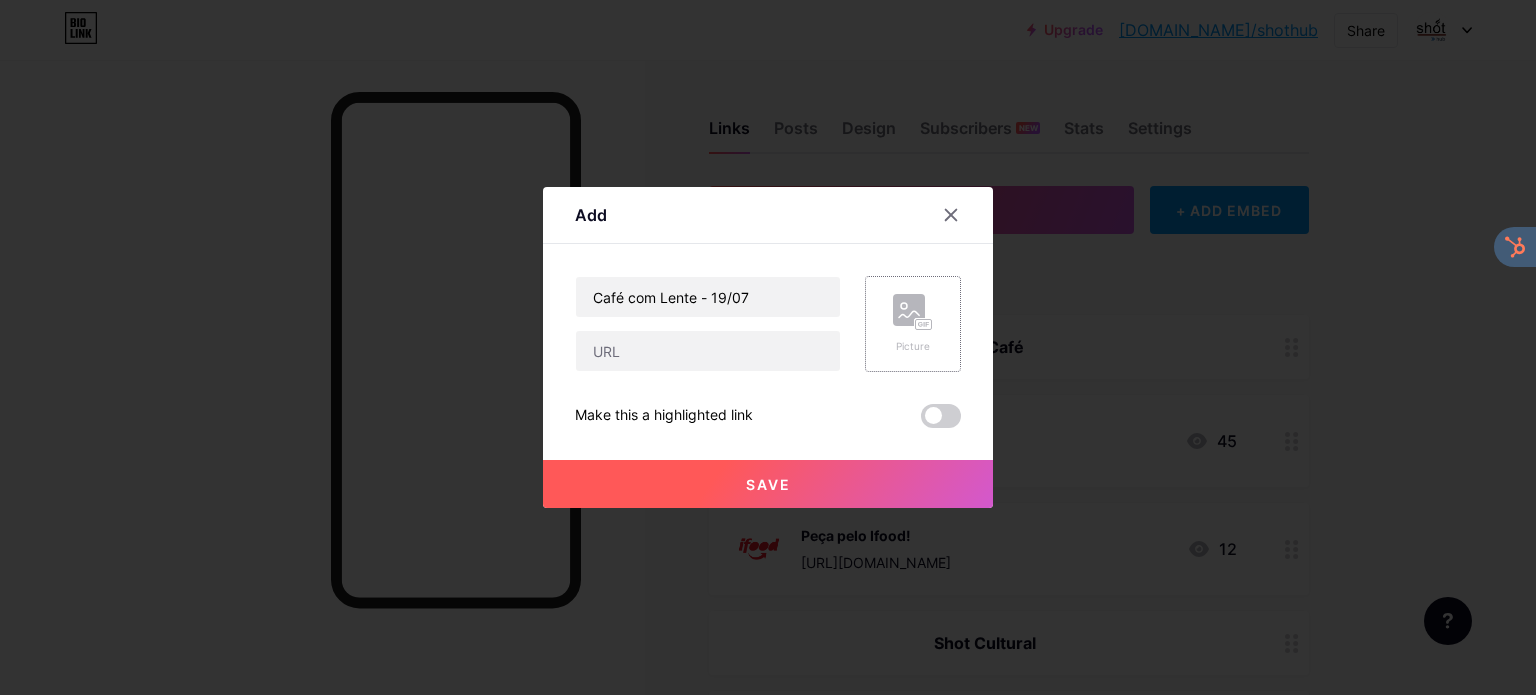 click on "Picture" at bounding box center (913, 324) 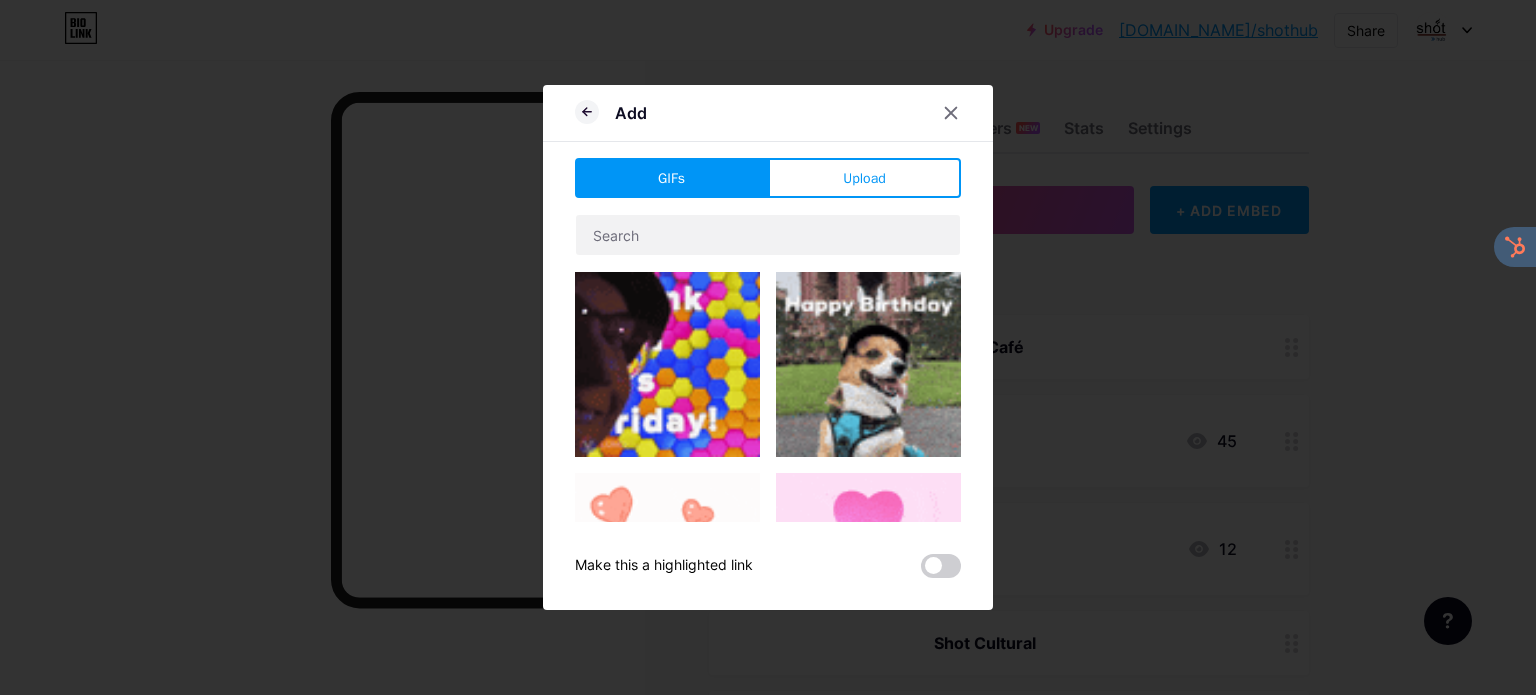 click on "Upload" at bounding box center (864, 178) 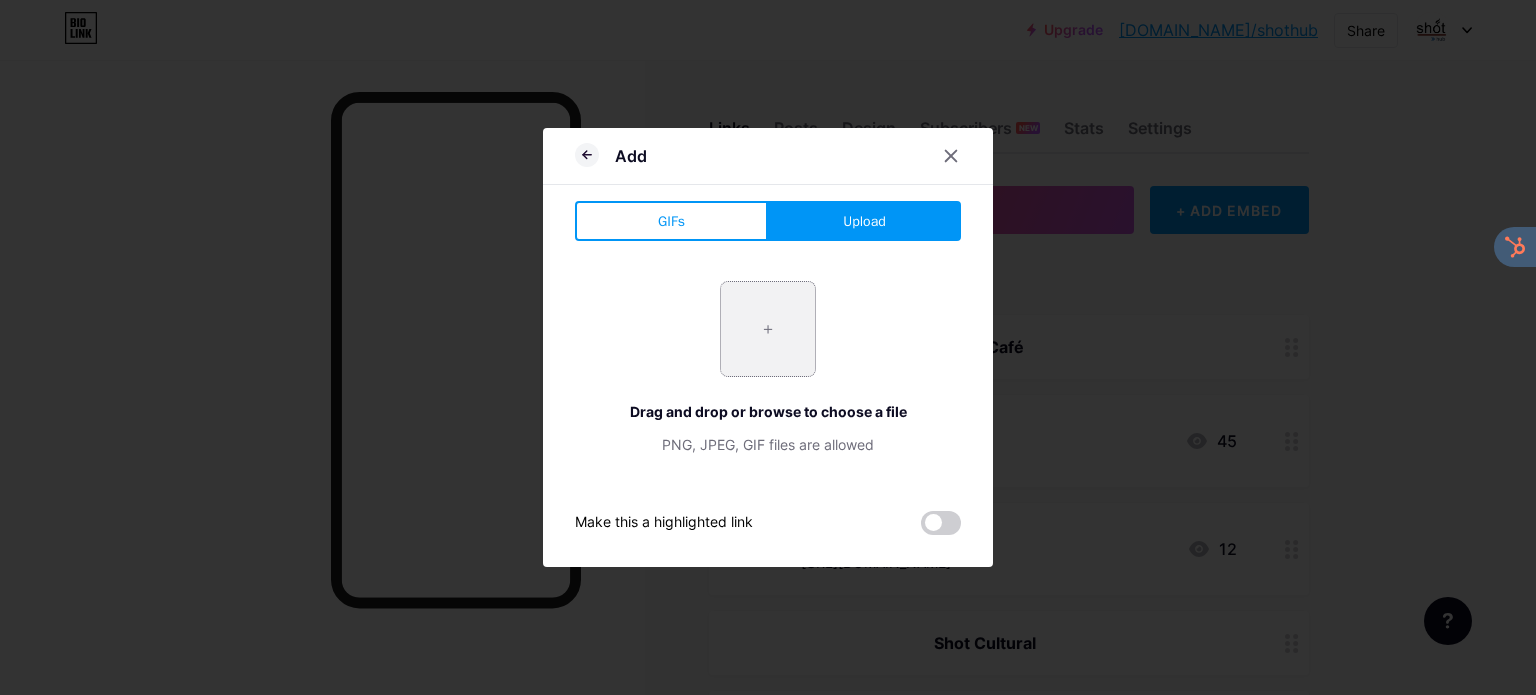 click at bounding box center (768, 329) 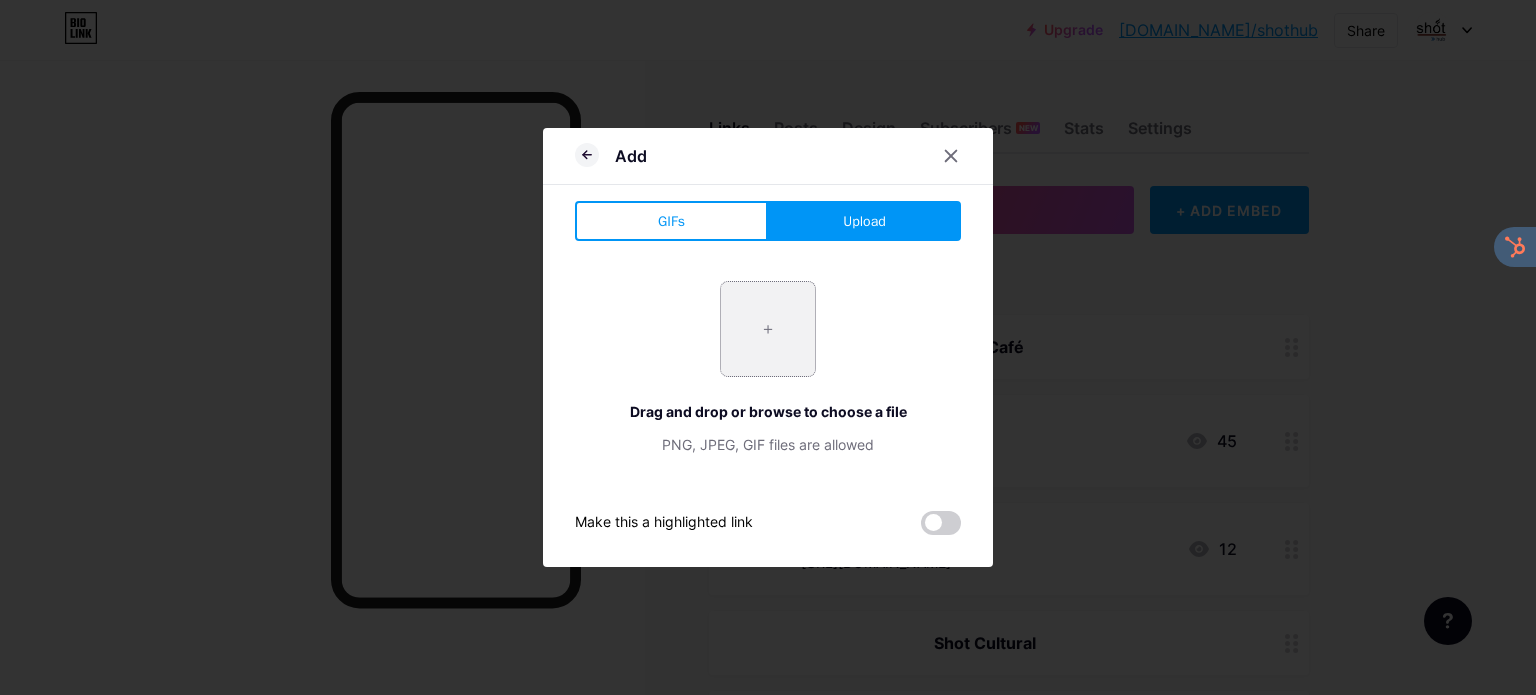 type on "C:\fakepath\20250707_1156_Café com Lente_simple_compose_01jzjp555kfm6btt56ay0tqgqp.png" 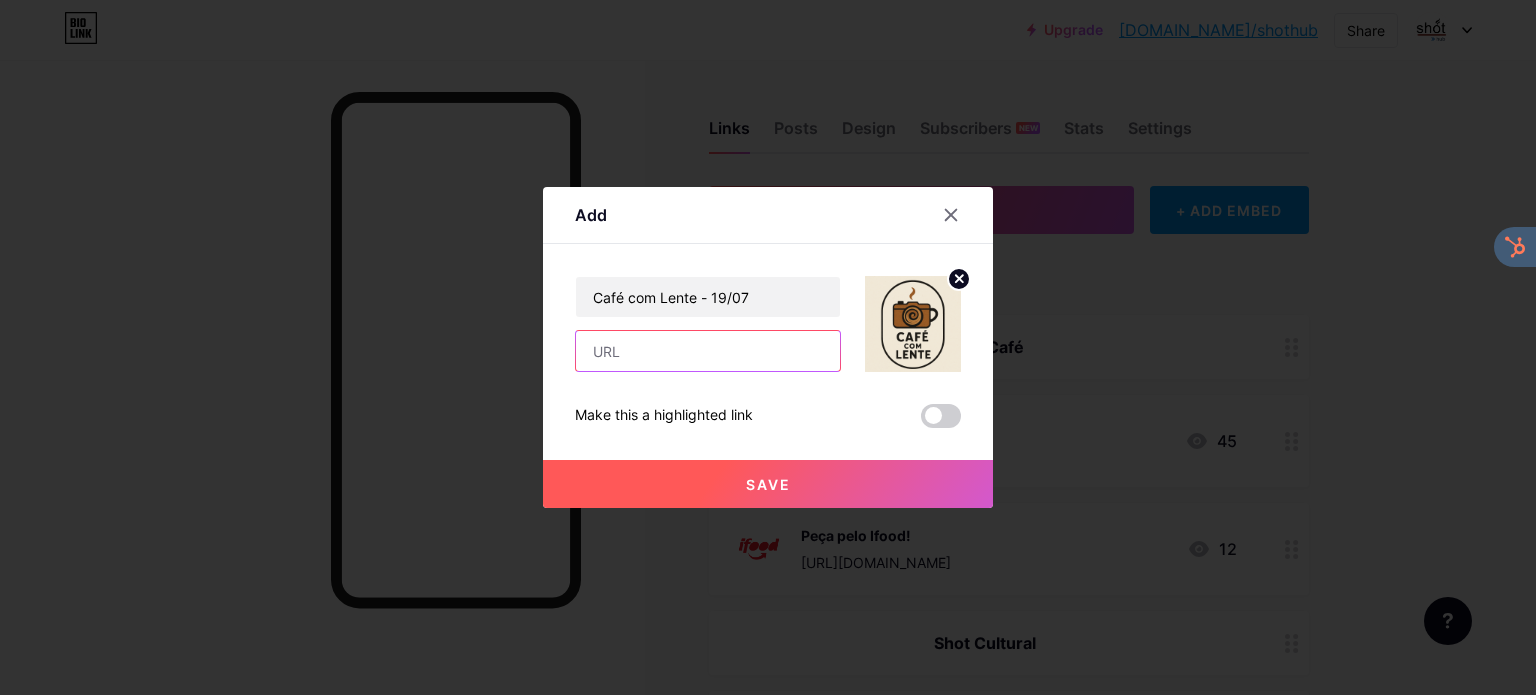 click at bounding box center (708, 351) 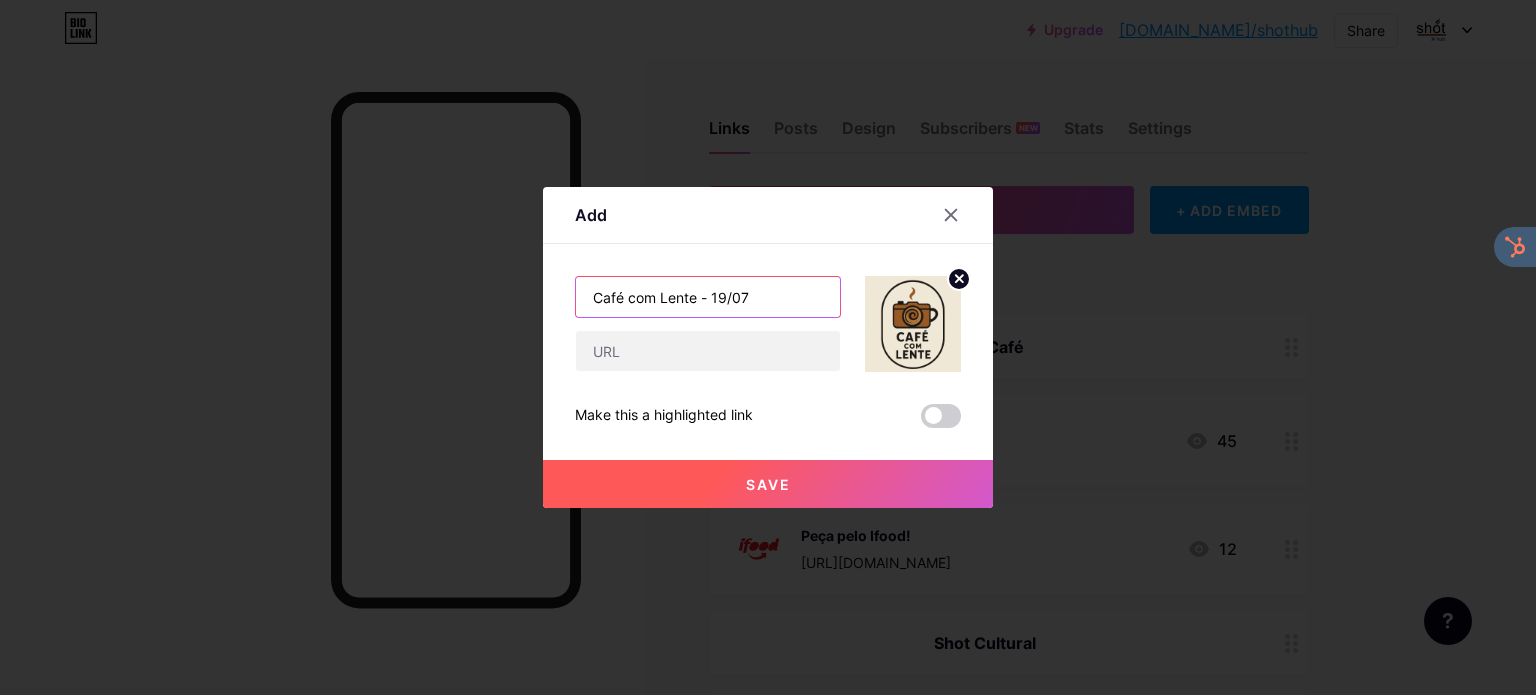 click on "Café com Lente - 19/07" at bounding box center [708, 297] 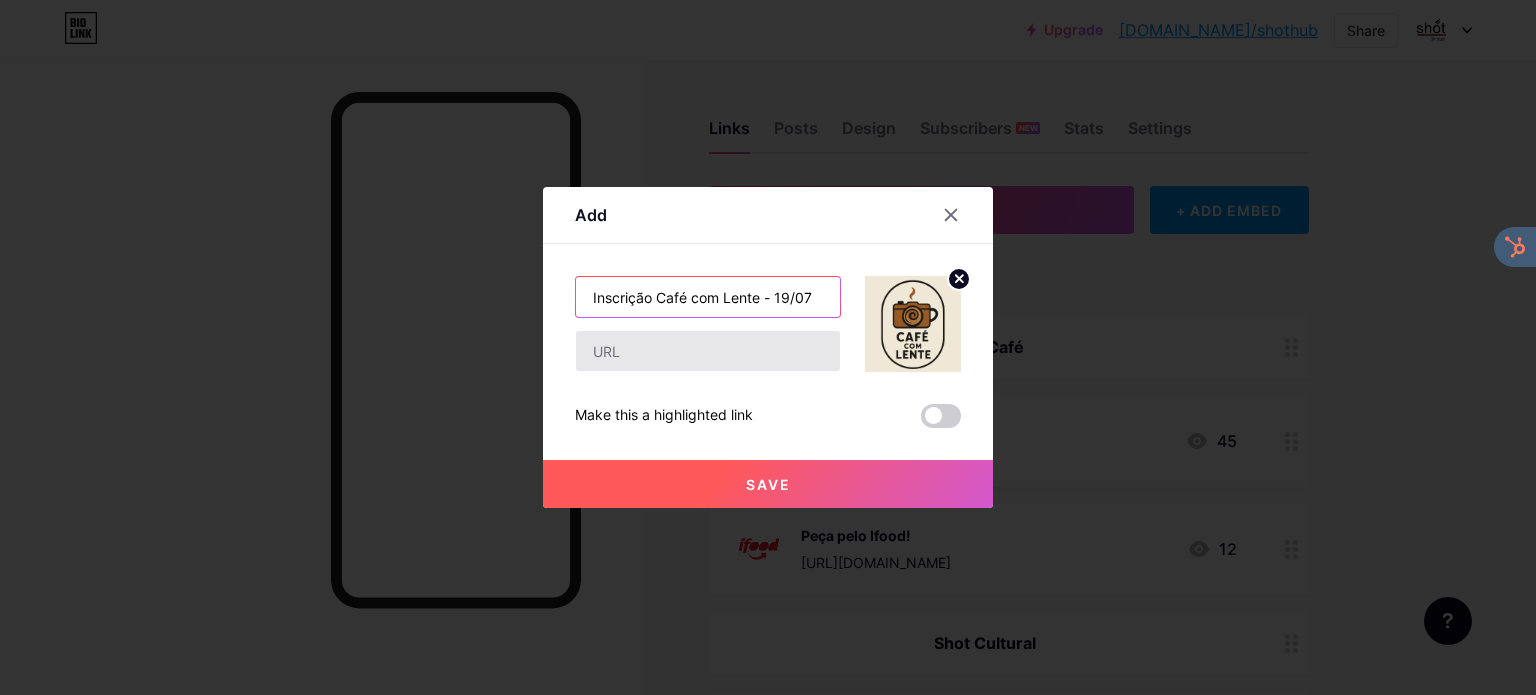 type on "Inscrição Café com Lente - 19/07" 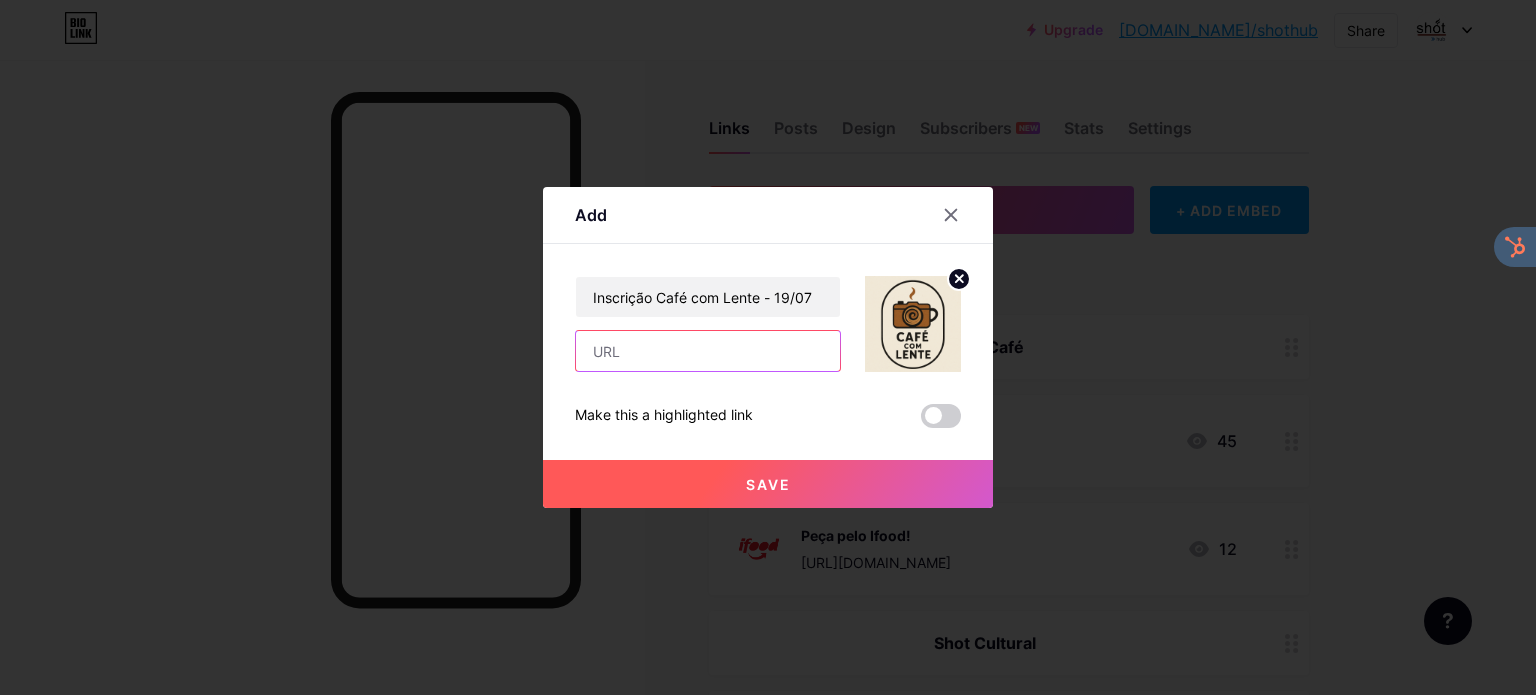 click at bounding box center [708, 351] 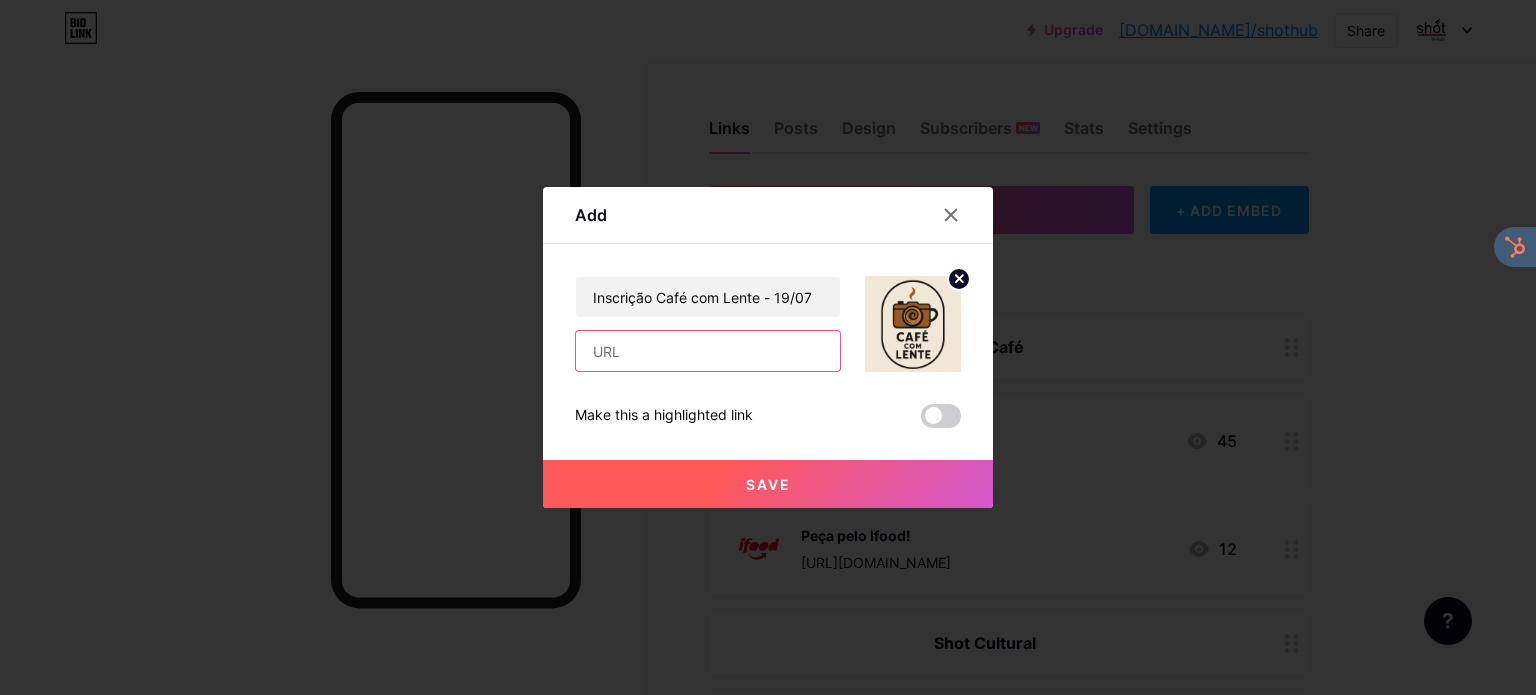 paste on "[URL][DOMAIN_NAME]" 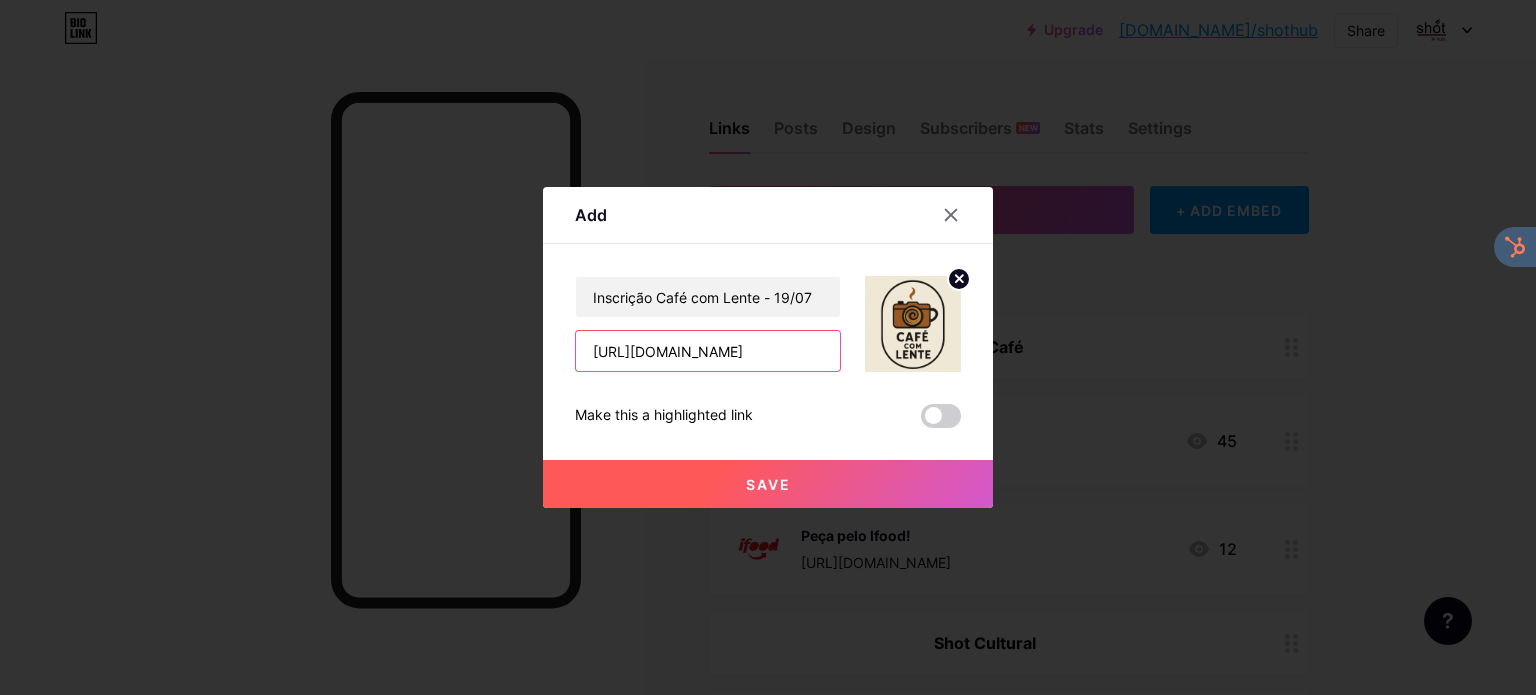 scroll, scrollTop: 0, scrollLeft: 25, axis: horizontal 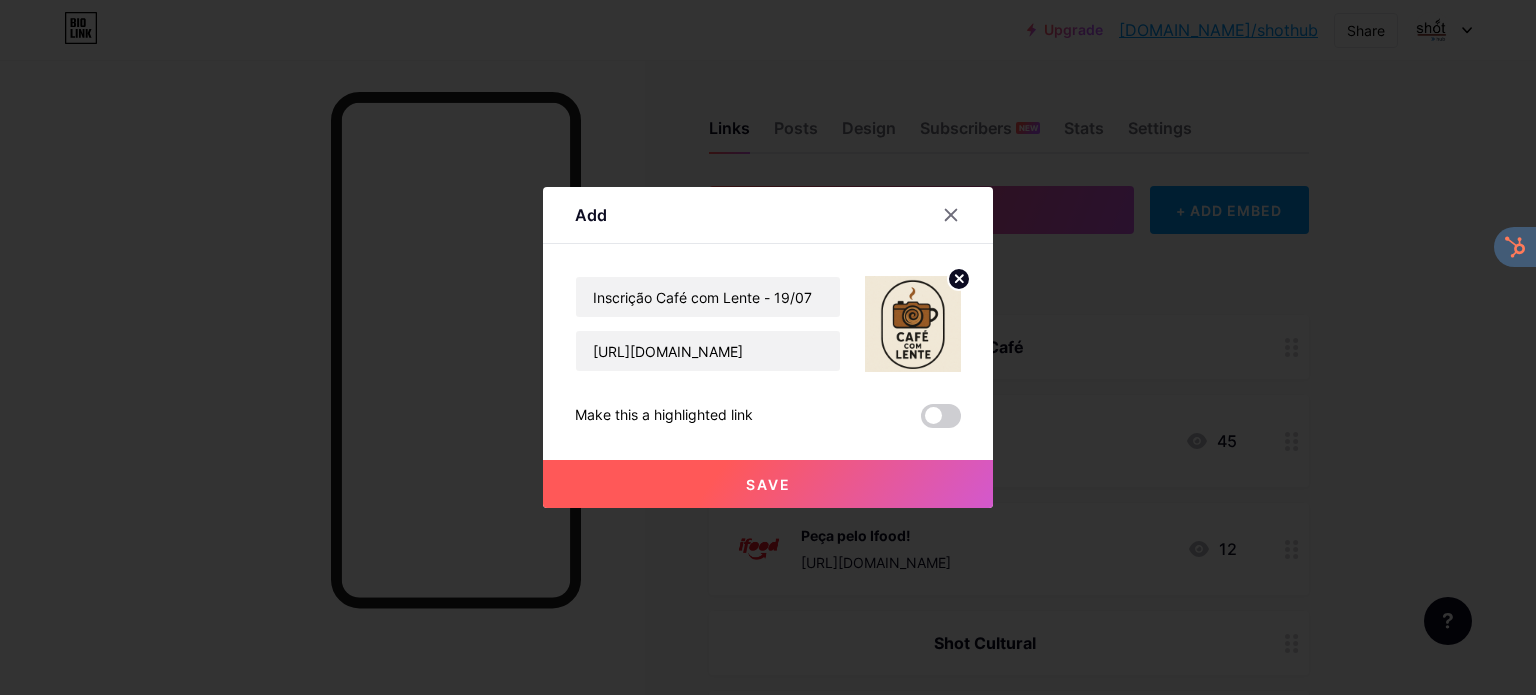 click on "Save" at bounding box center [768, 484] 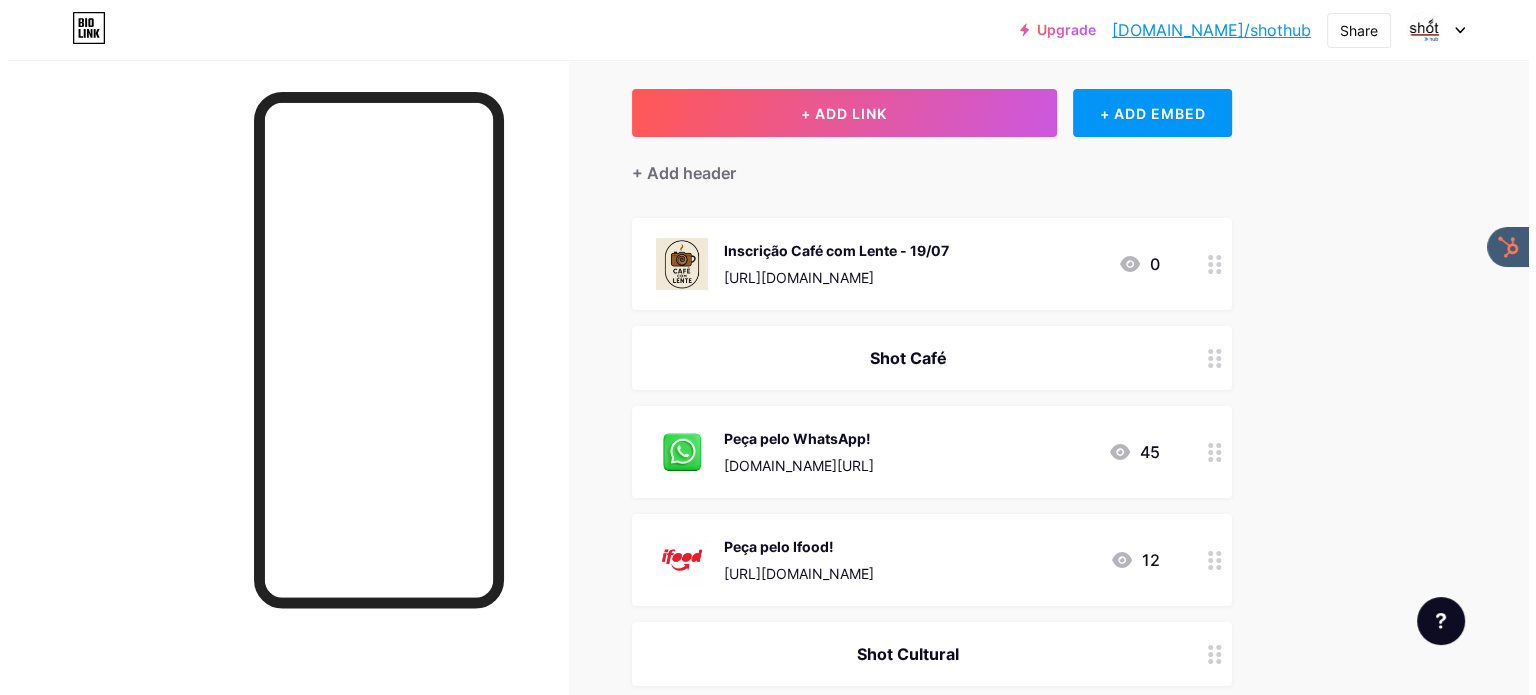 scroll, scrollTop: 100, scrollLeft: 0, axis: vertical 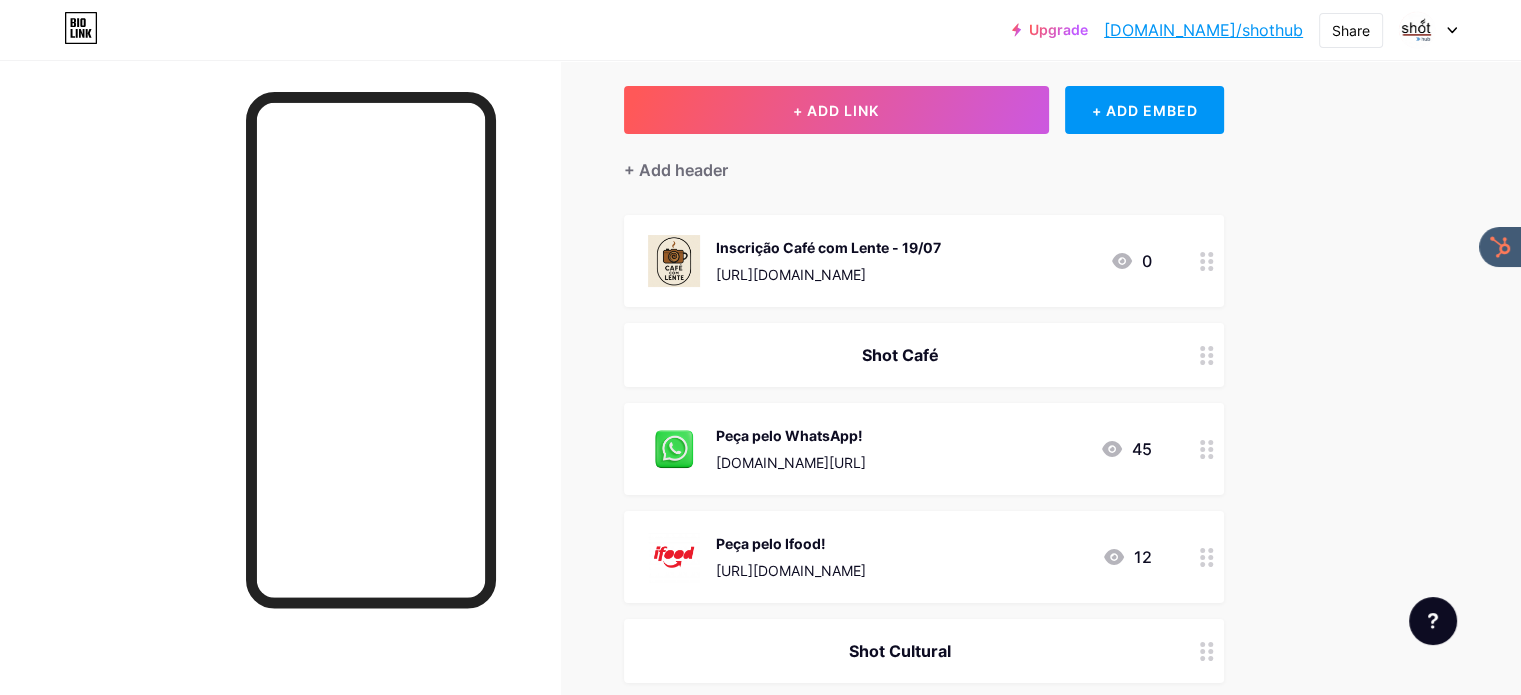 type 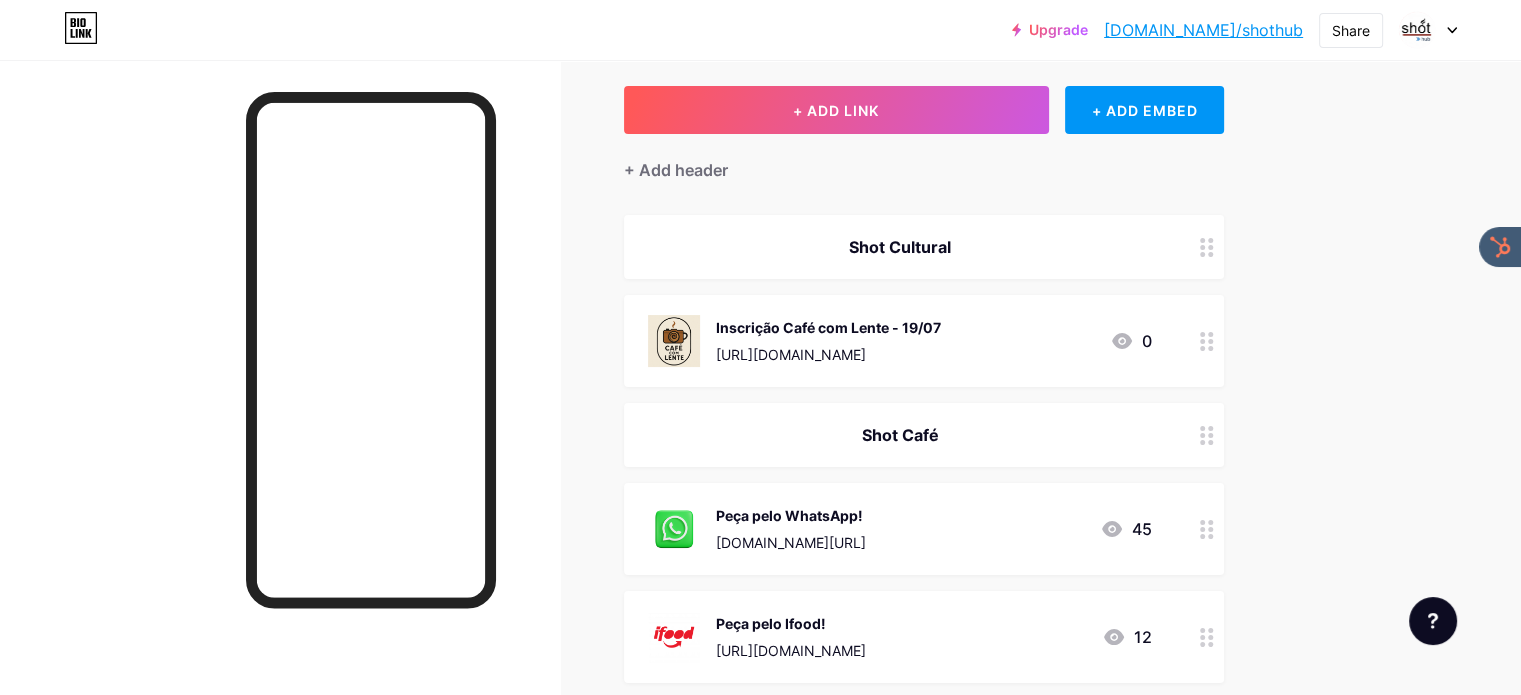 click on "Inscrição Café com Lente - 19/07" at bounding box center (828, 327) 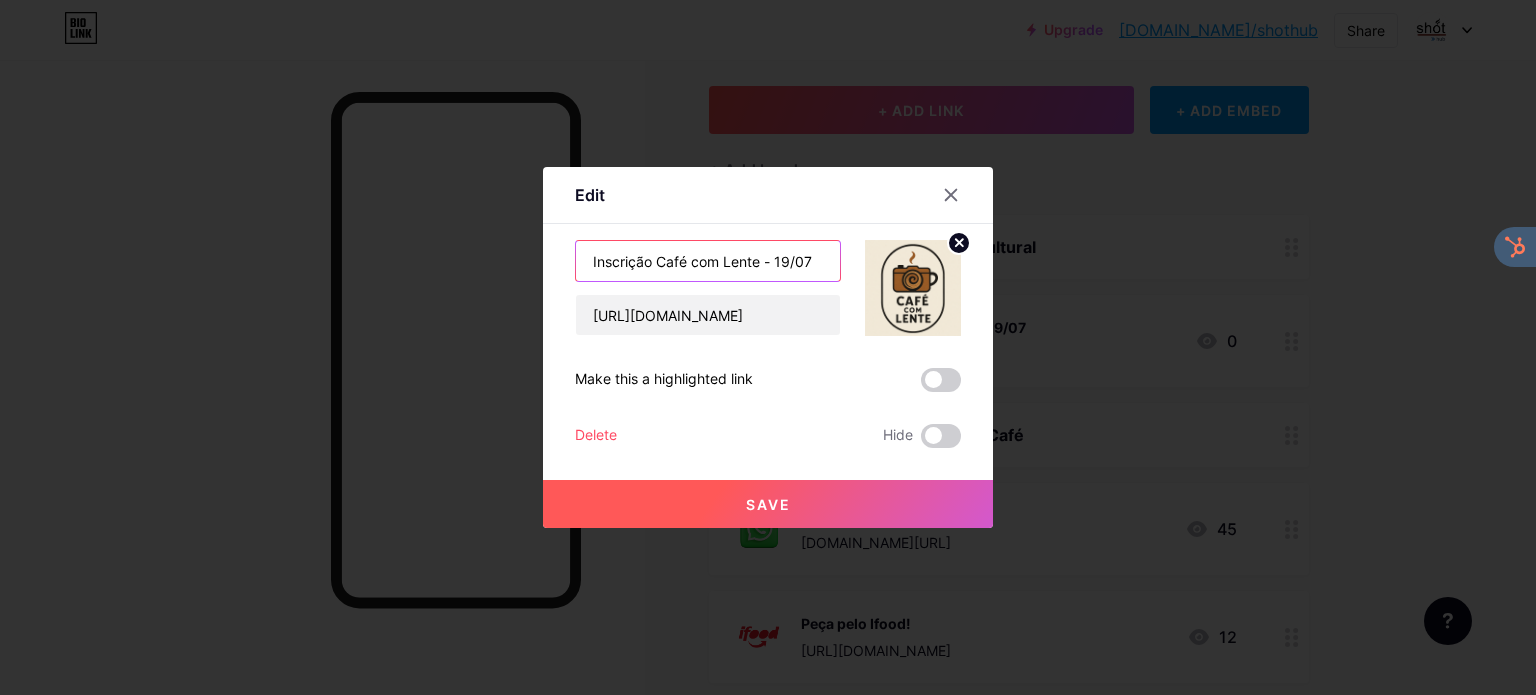 click on "Inscrição Café com Lente - 19/07" at bounding box center [708, 261] 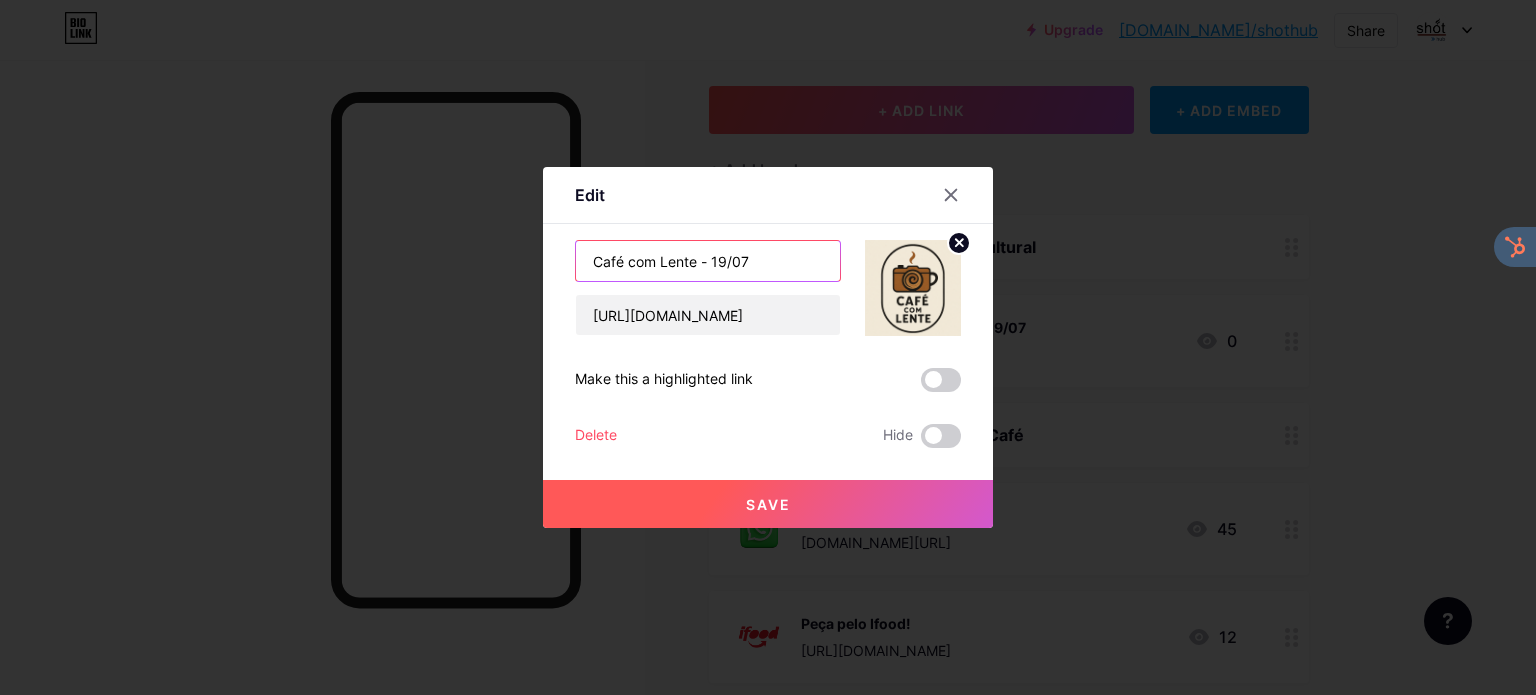 type on "Café com Lente - 19/07" 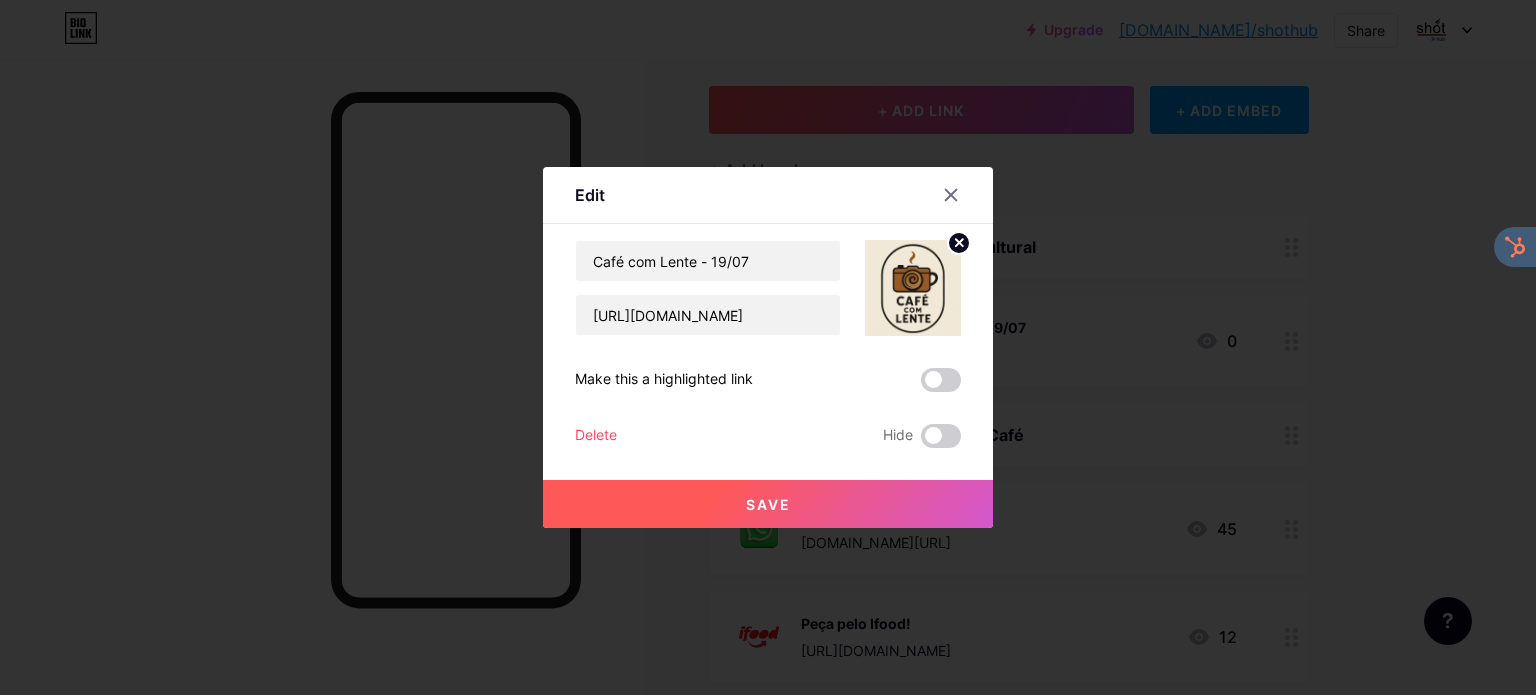 type 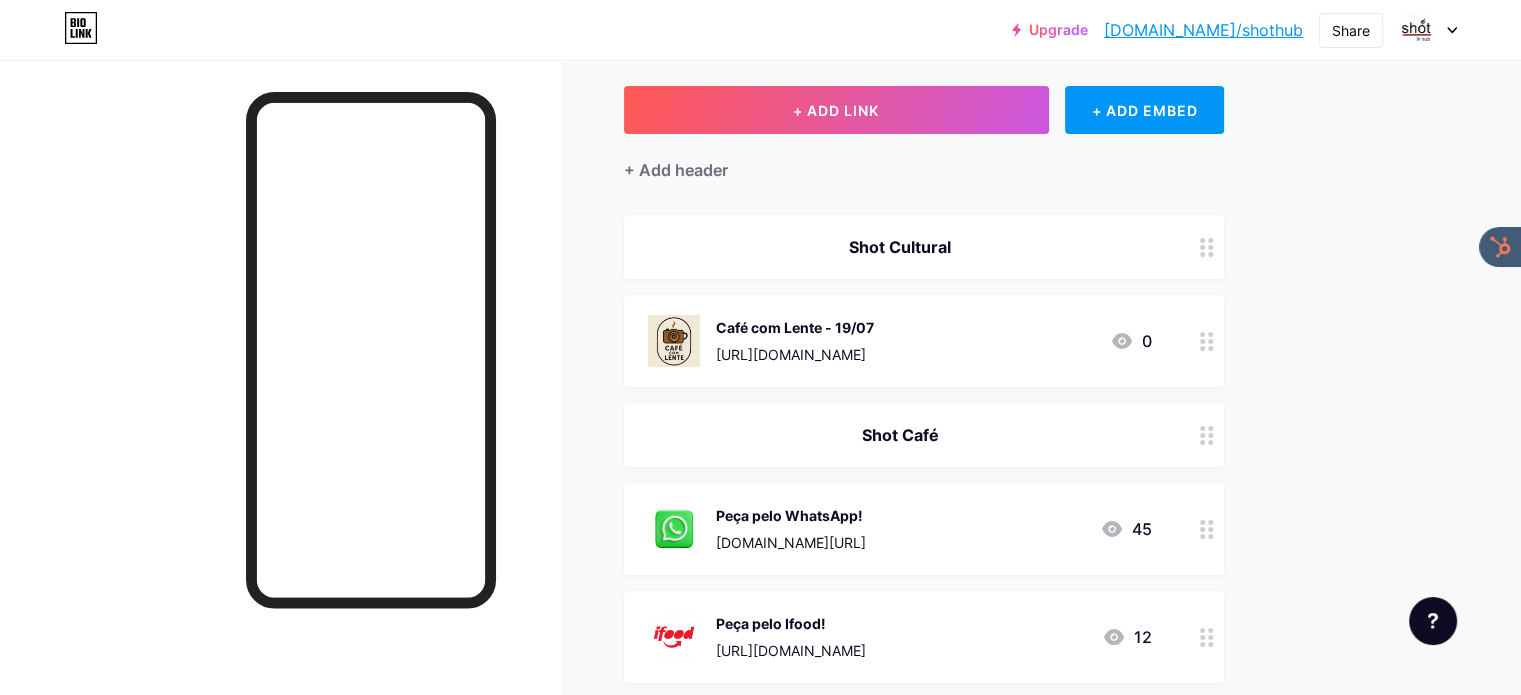 click on "Café com Lente - 19/07" at bounding box center [795, 327] 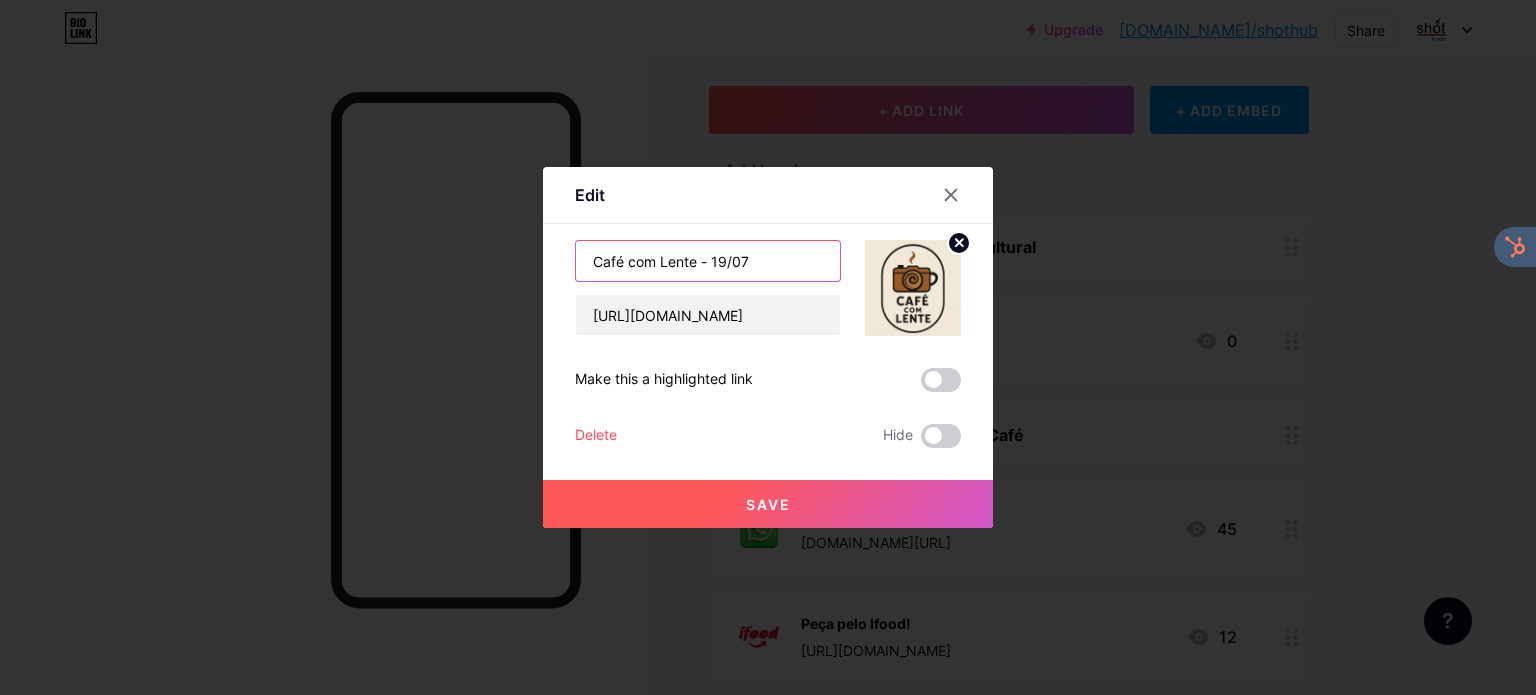 click on "Café com Lente - 19/07" at bounding box center (708, 261) 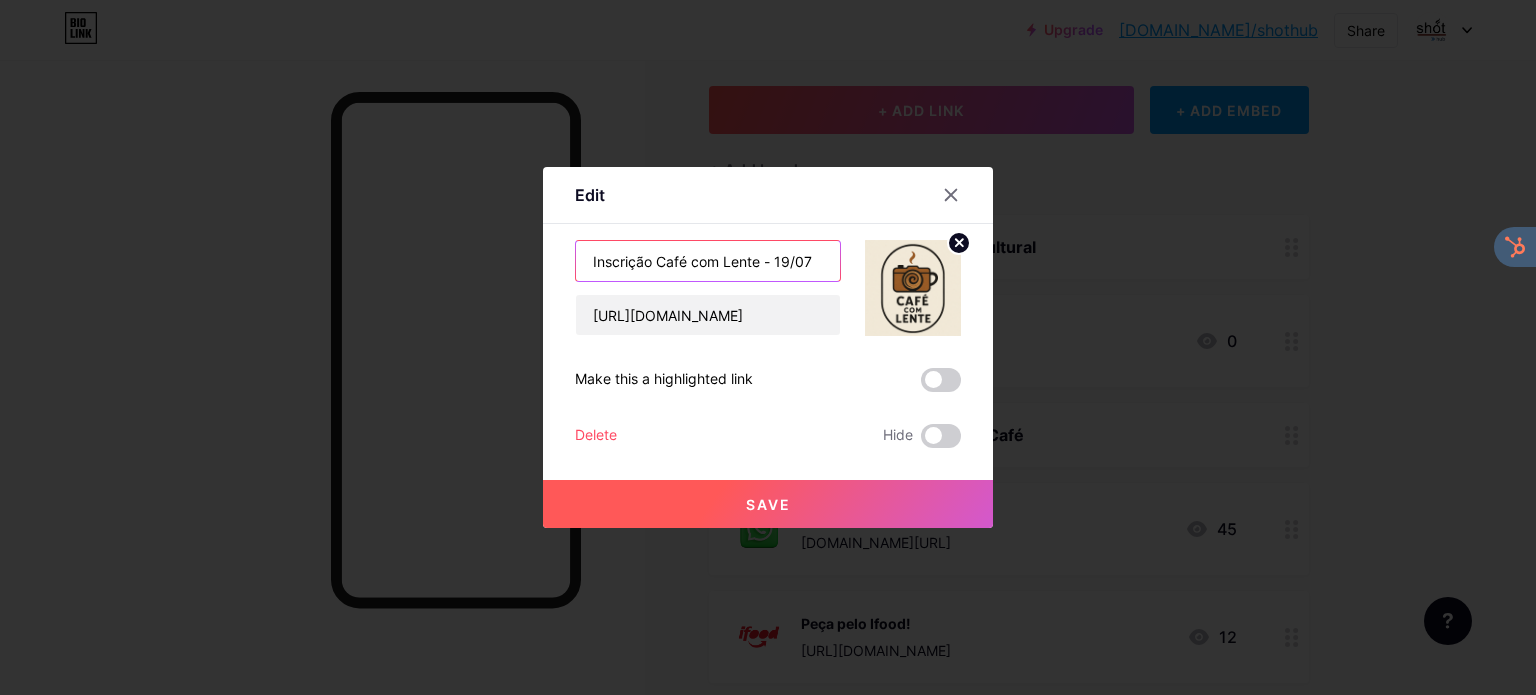 click on "Inscrição Café com Lente - 19/07" at bounding box center (708, 261) 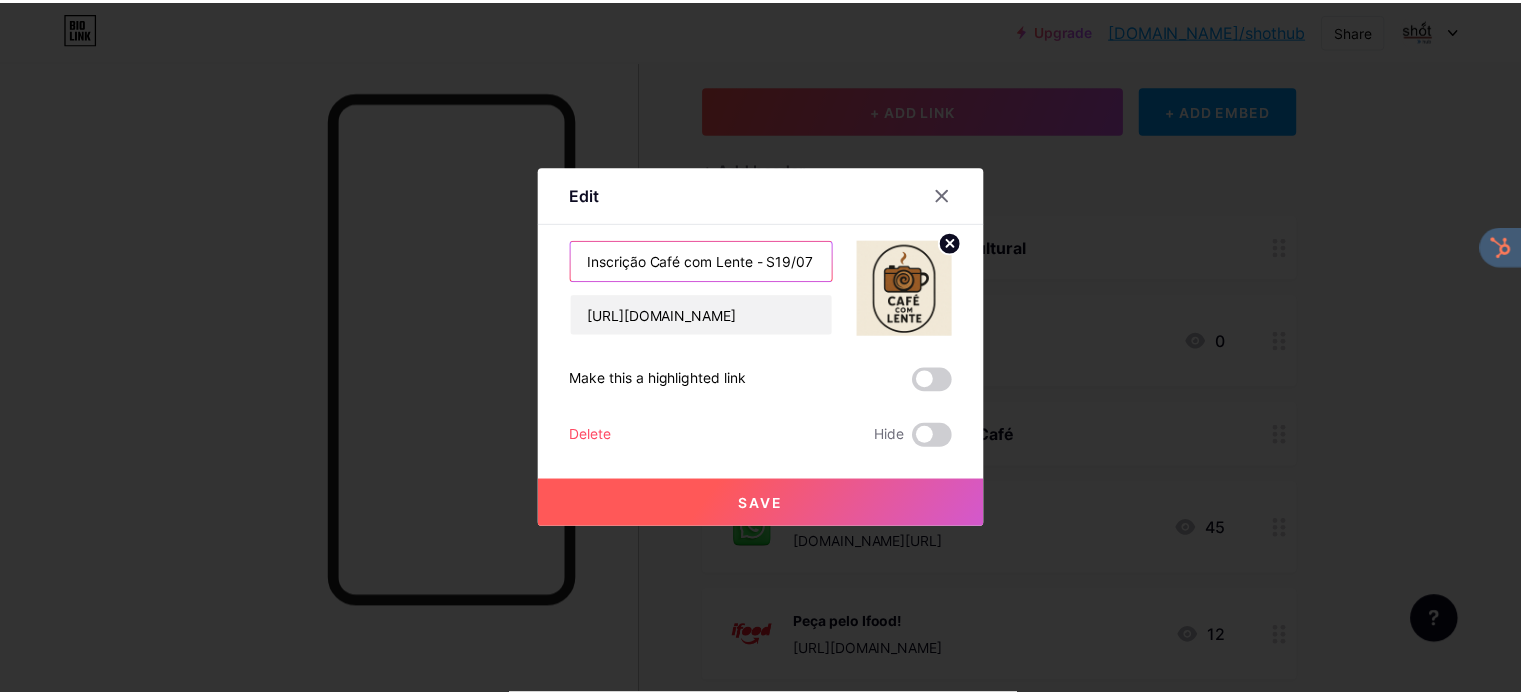 scroll, scrollTop: 0, scrollLeft: 0, axis: both 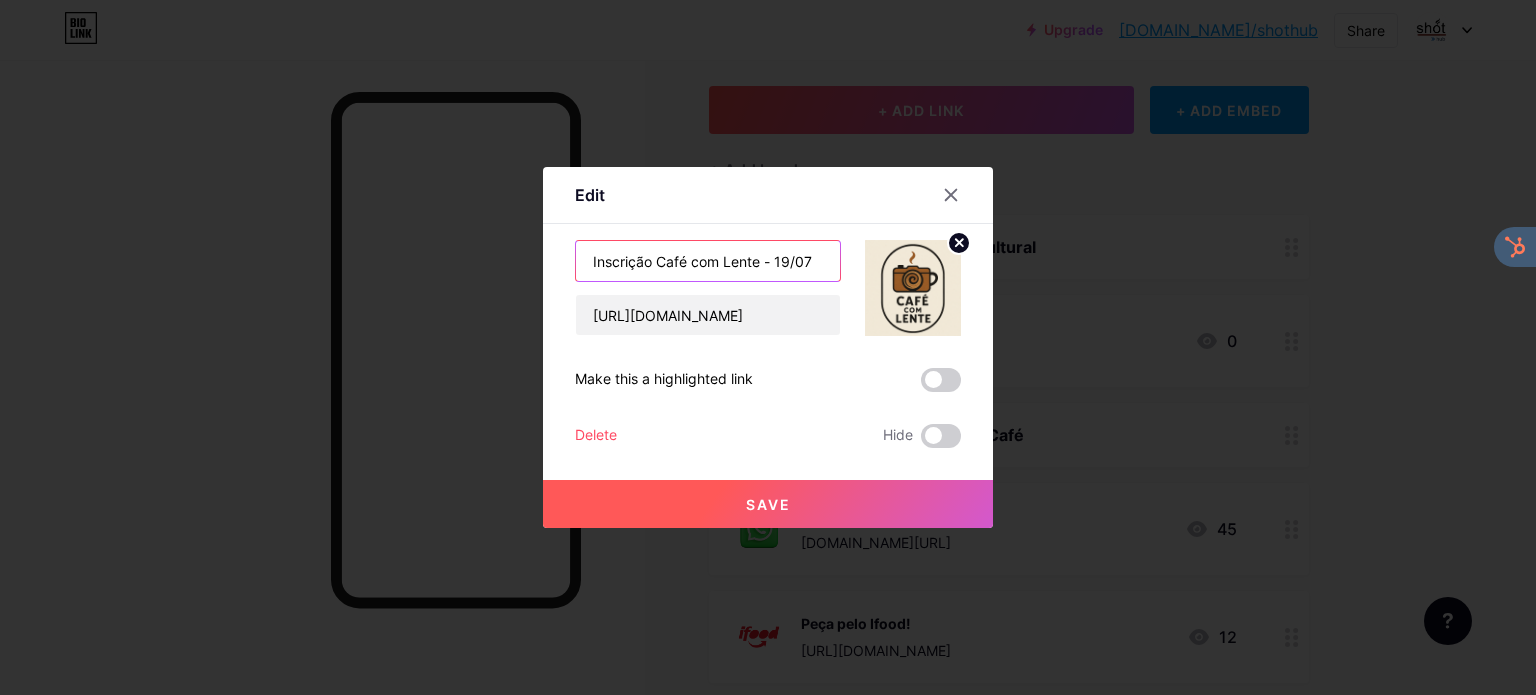 type on "Inscrição Café com Lente - 19/07" 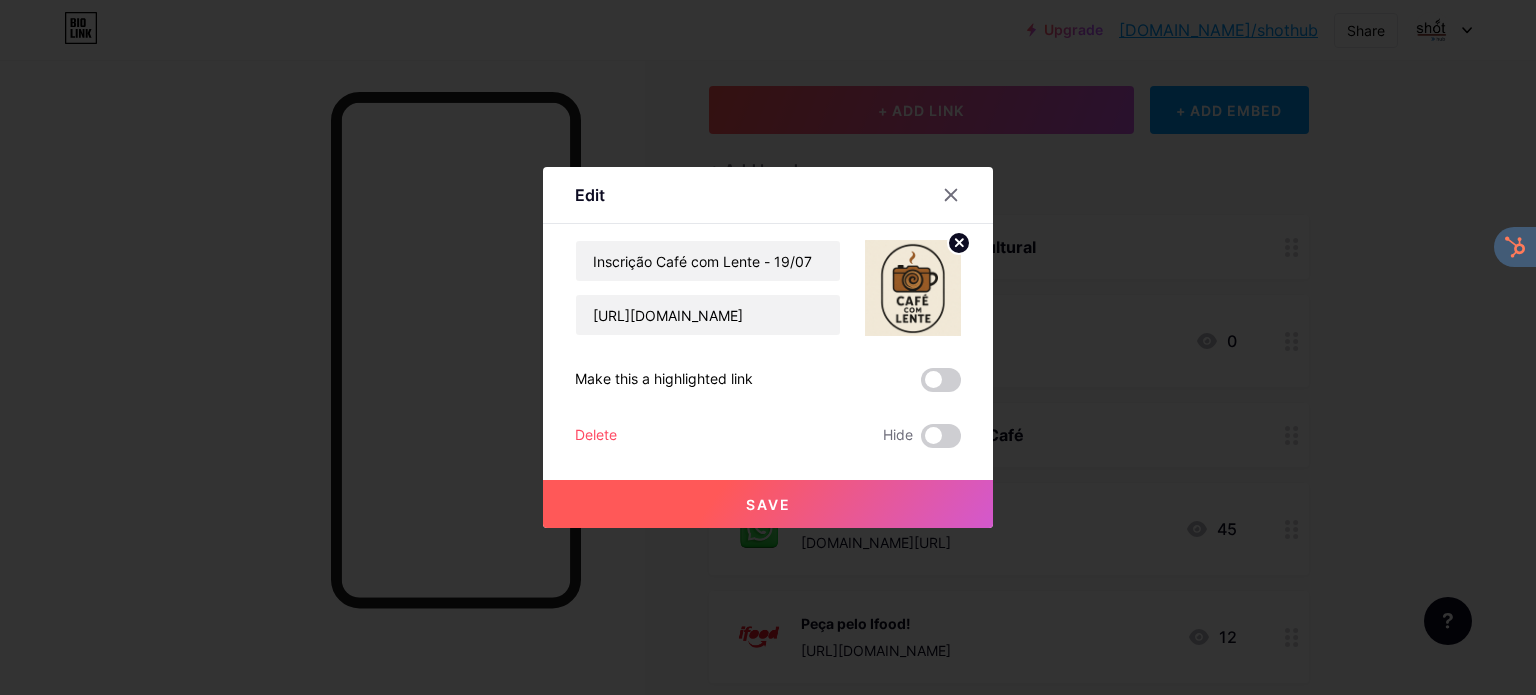 click on "Save" at bounding box center (768, 504) 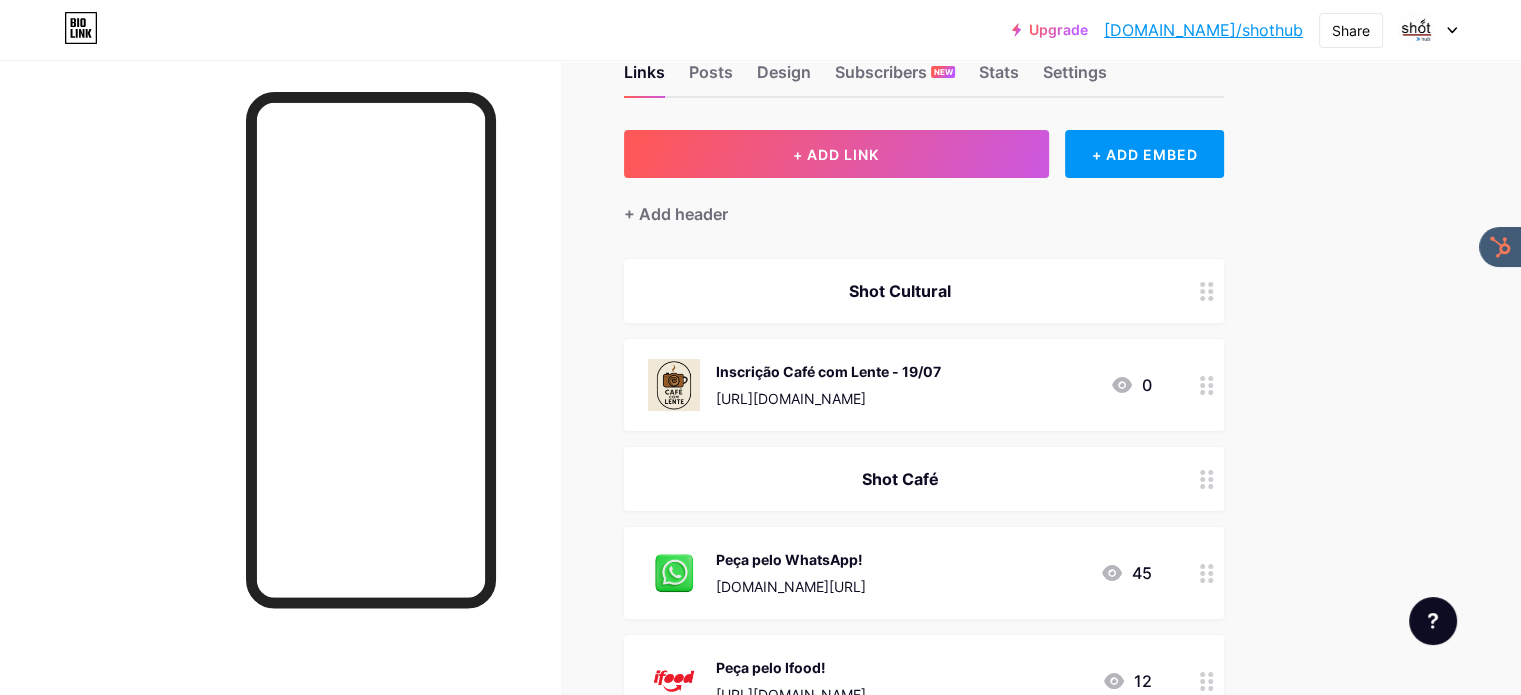 scroll, scrollTop: 0, scrollLeft: 0, axis: both 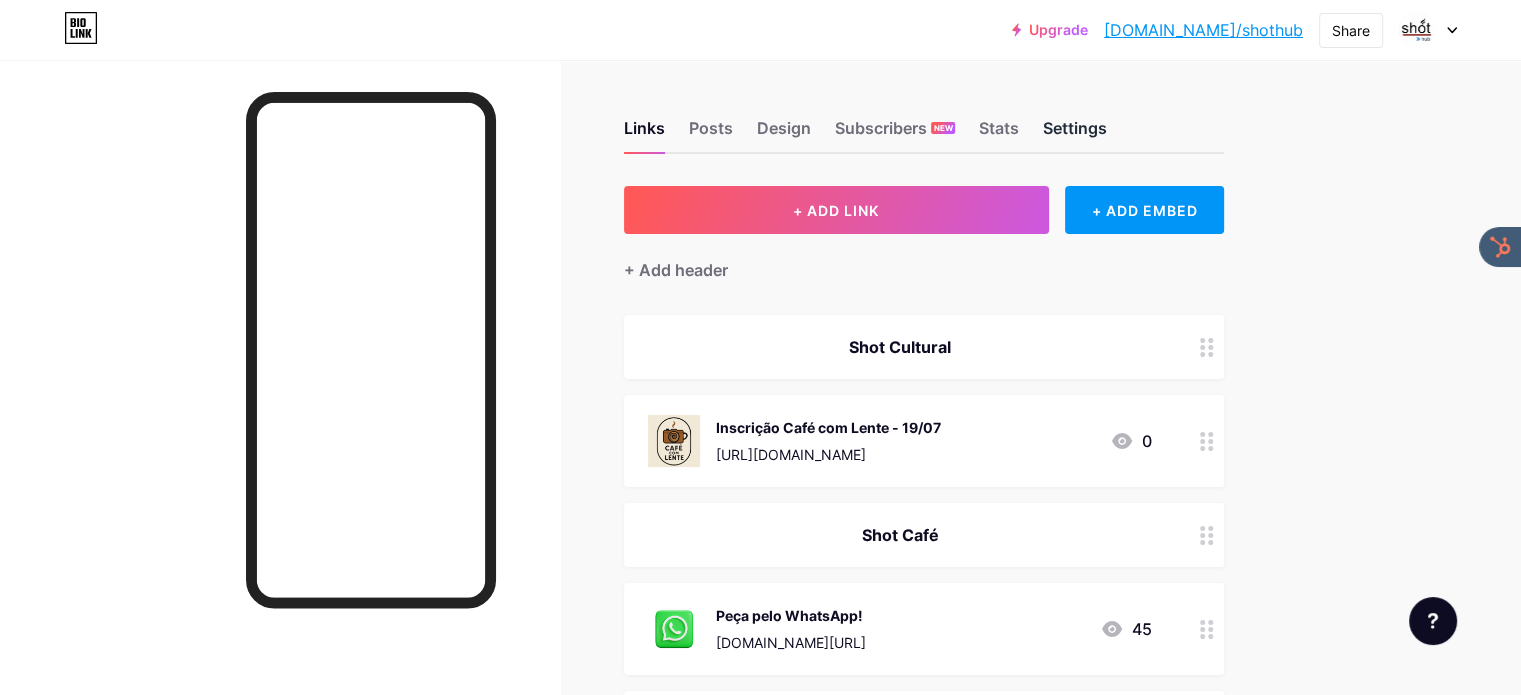 click on "Settings" at bounding box center [1075, 134] 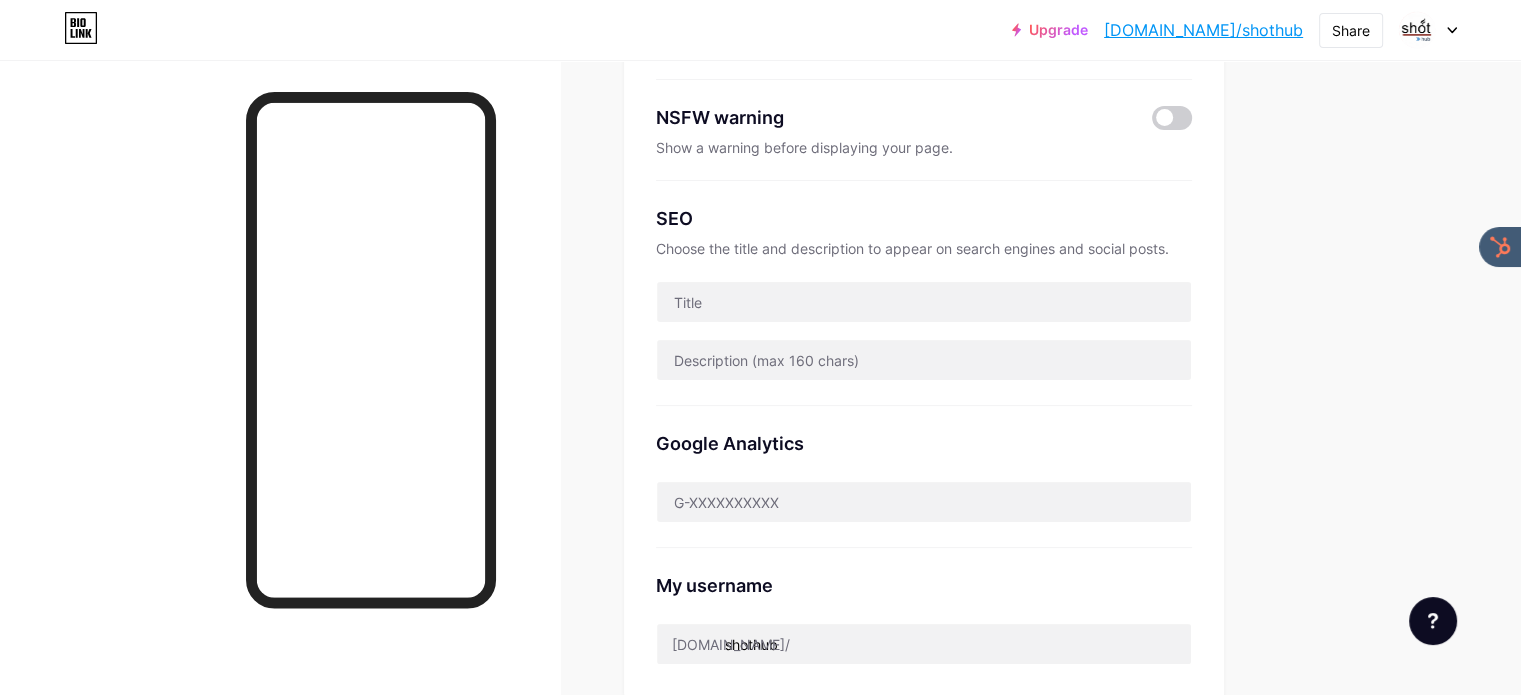 scroll, scrollTop: 300, scrollLeft: 0, axis: vertical 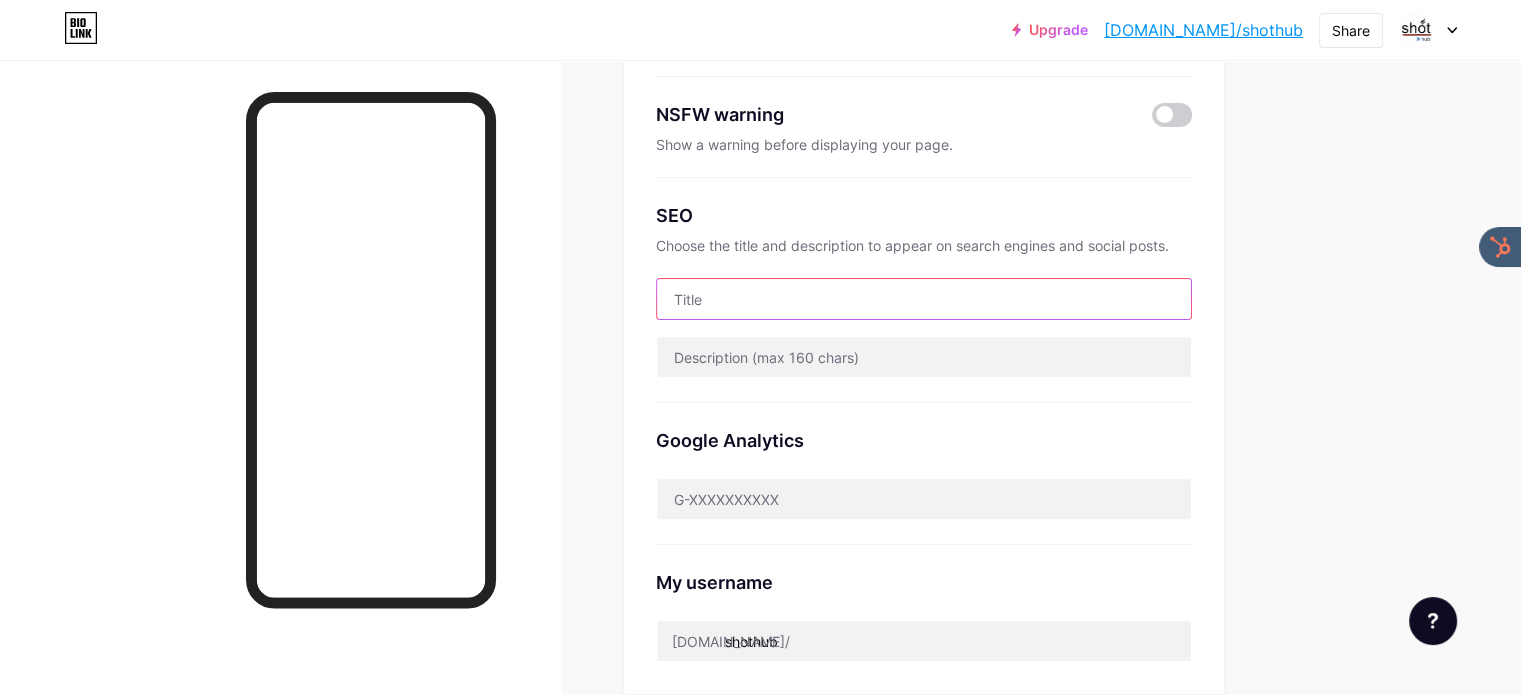 click at bounding box center [924, 299] 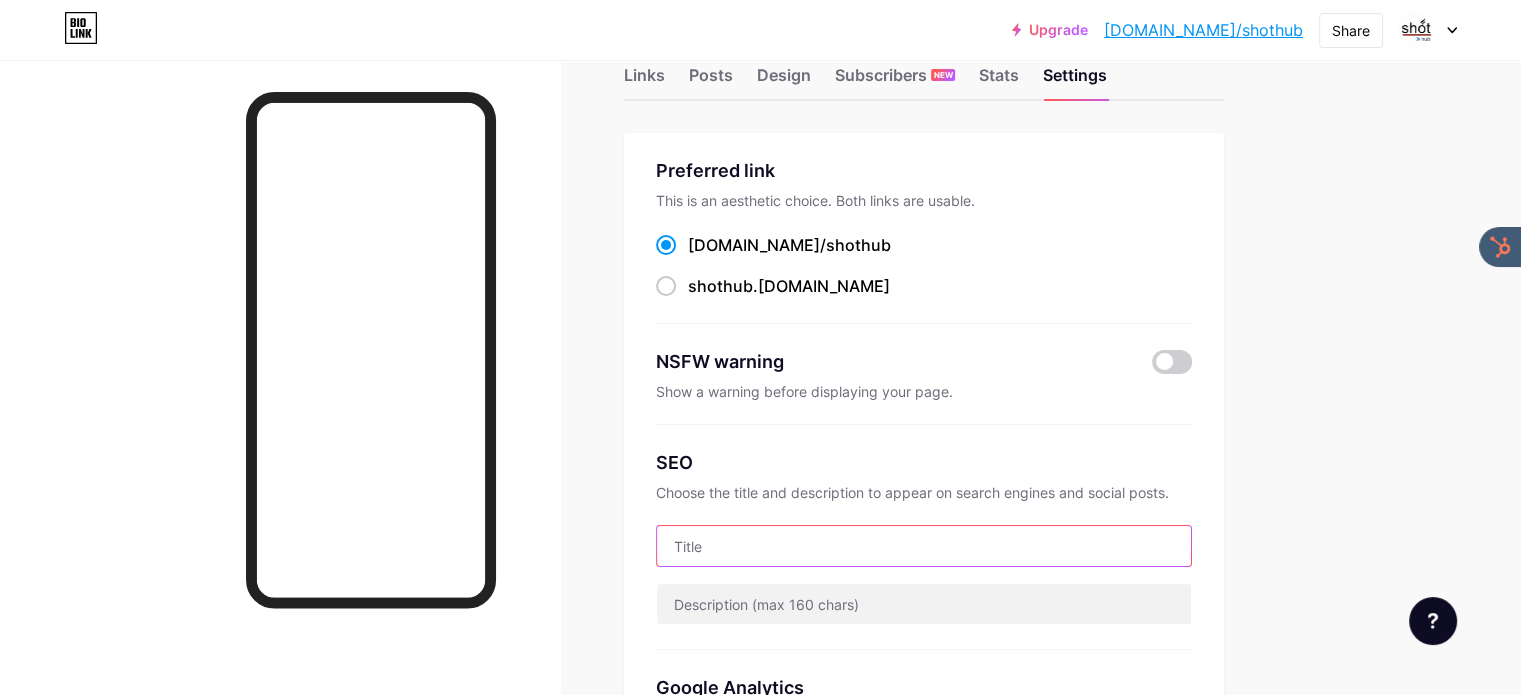 scroll, scrollTop: 0, scrollLeft: 0, axis: both 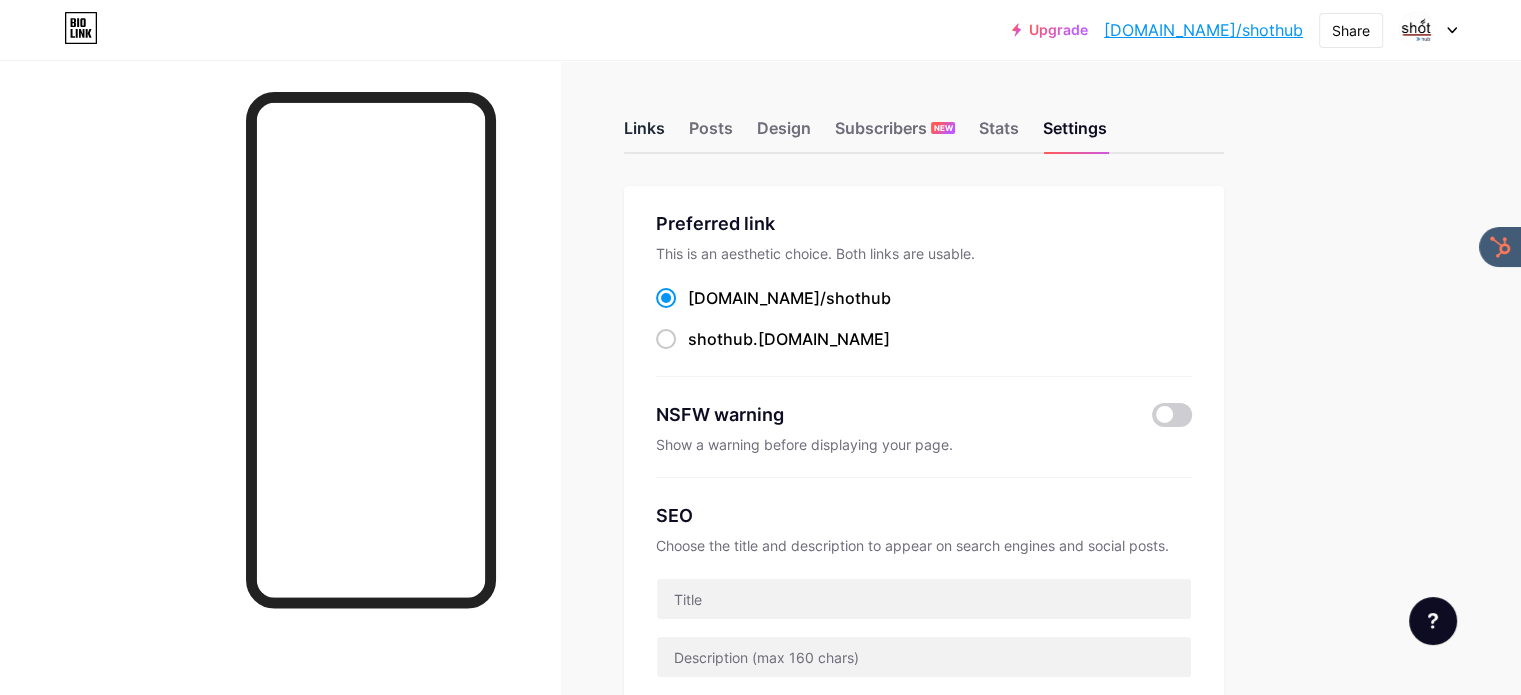 click on "Links" at bounding box center (644, 134) 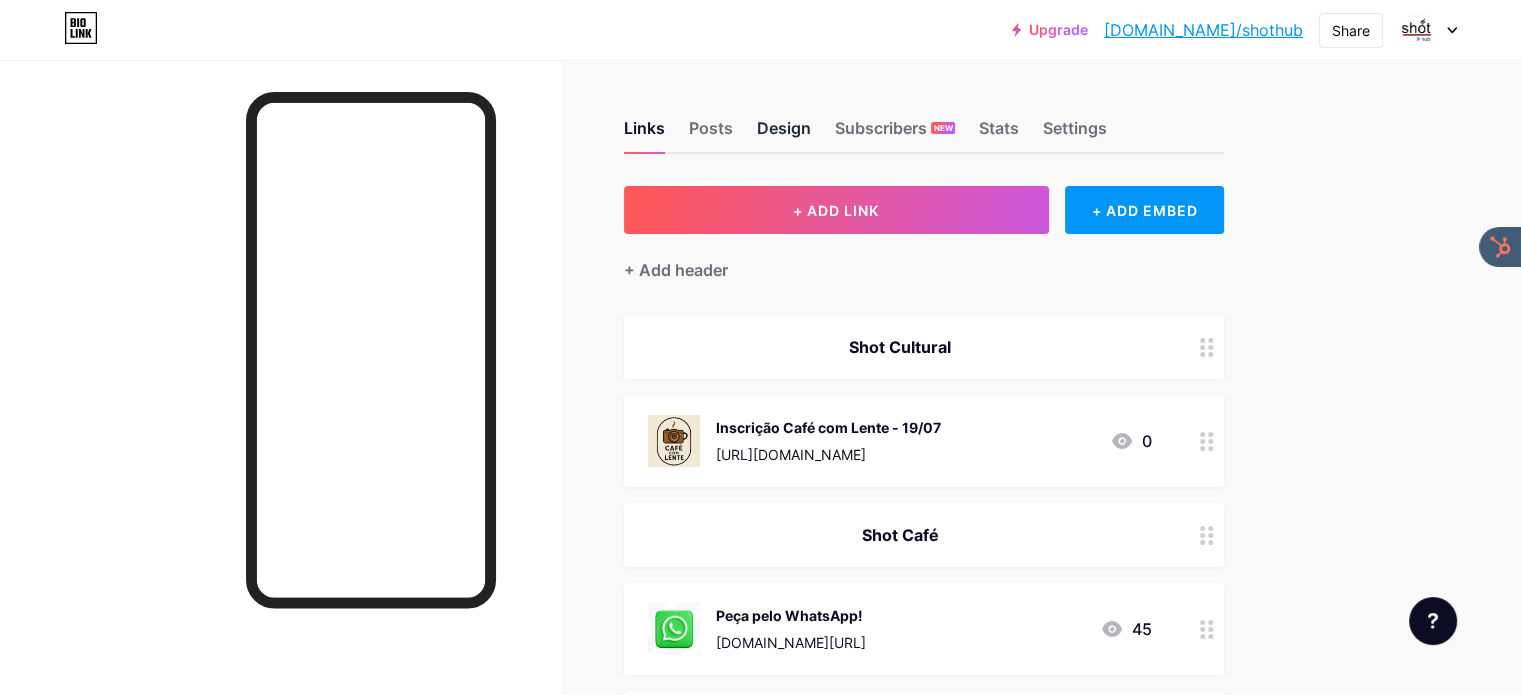 click on "Design" at bounding box center [784, 134] 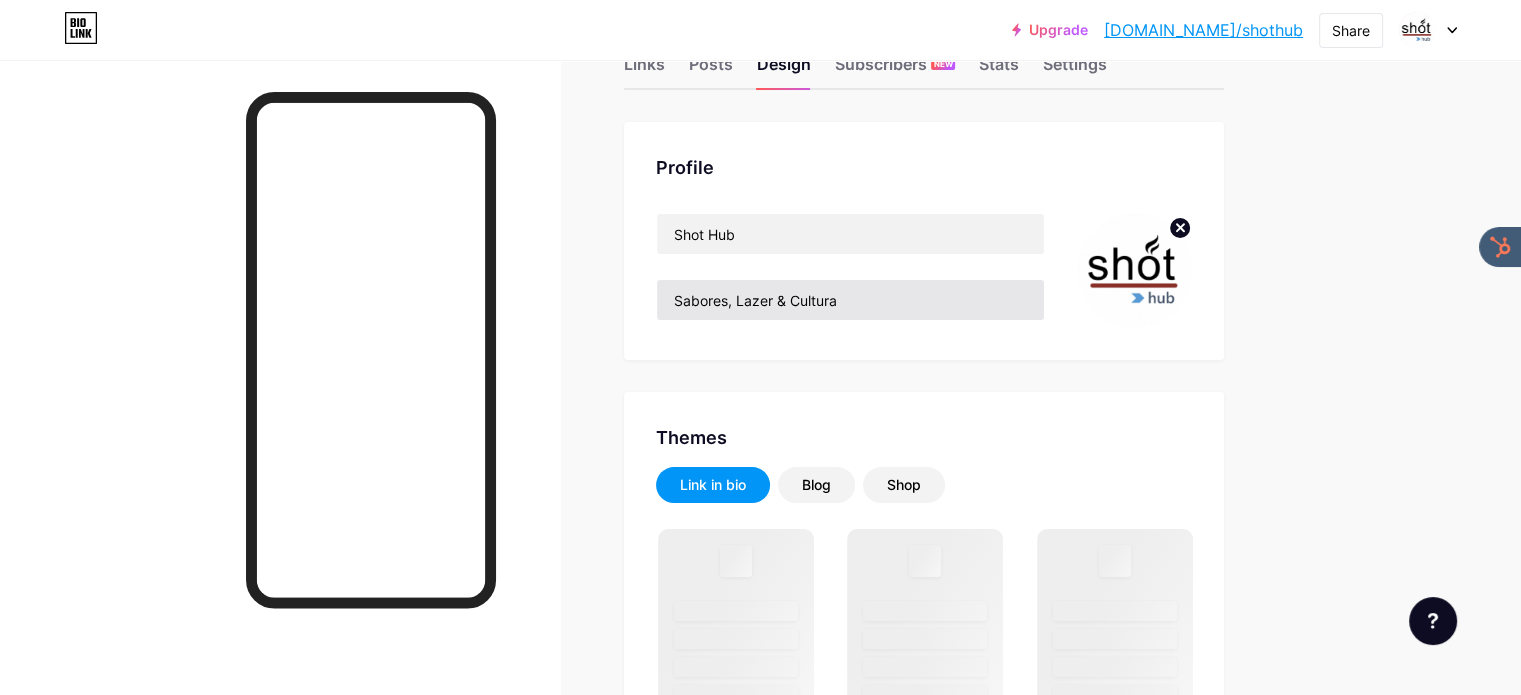 scroll, scrollTop: 0, scrollLeft: 0, axis: both 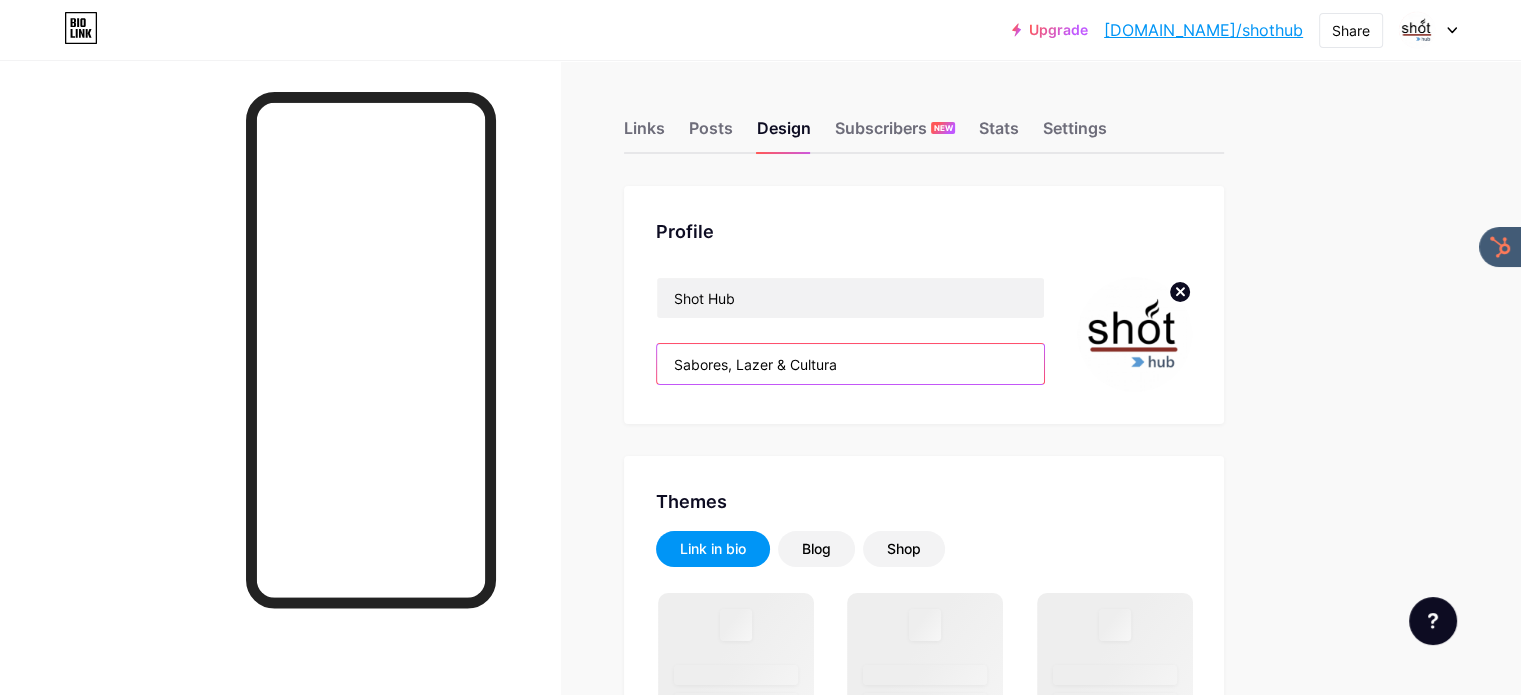 click on "Sabores, Lazer & Cultura" at bounding box center (850, 364) 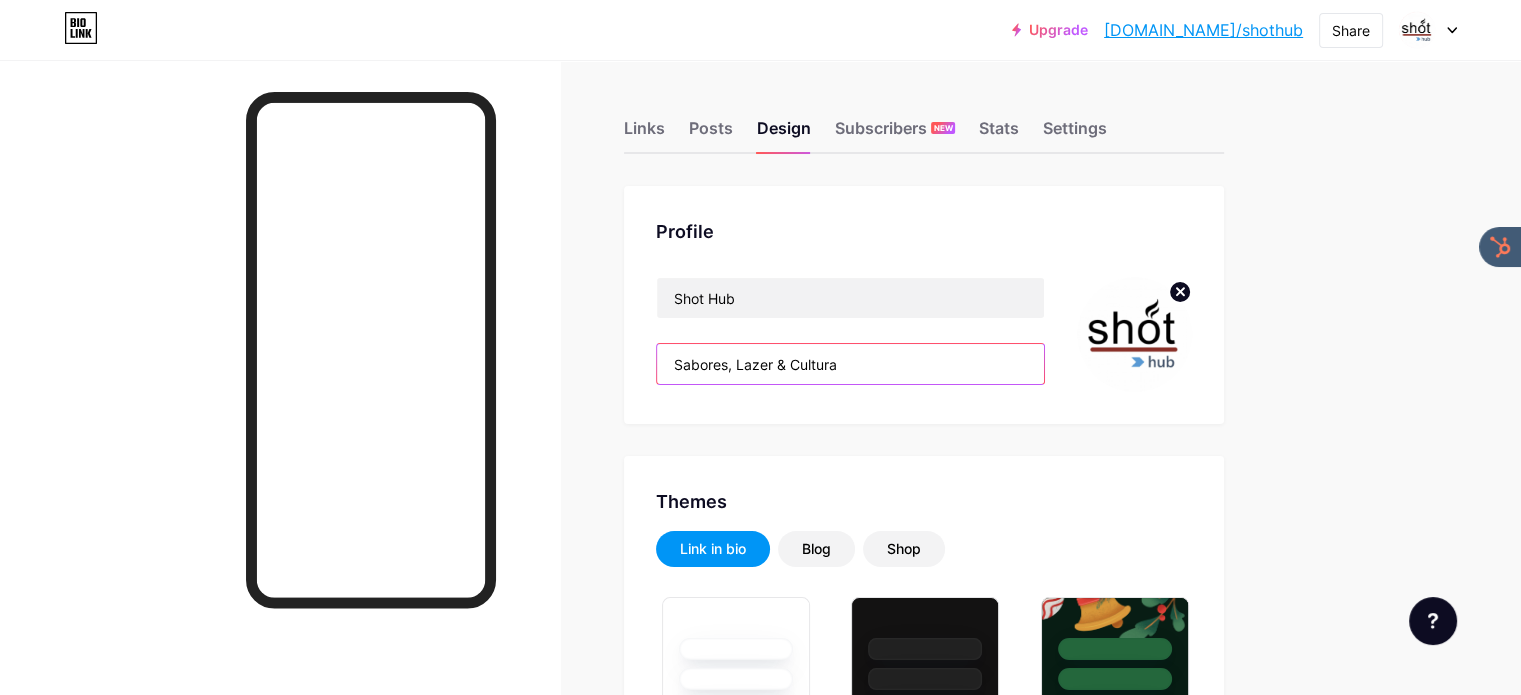 click on "Sabores, Lazer & Cultura" at bounding box center [850, 364] 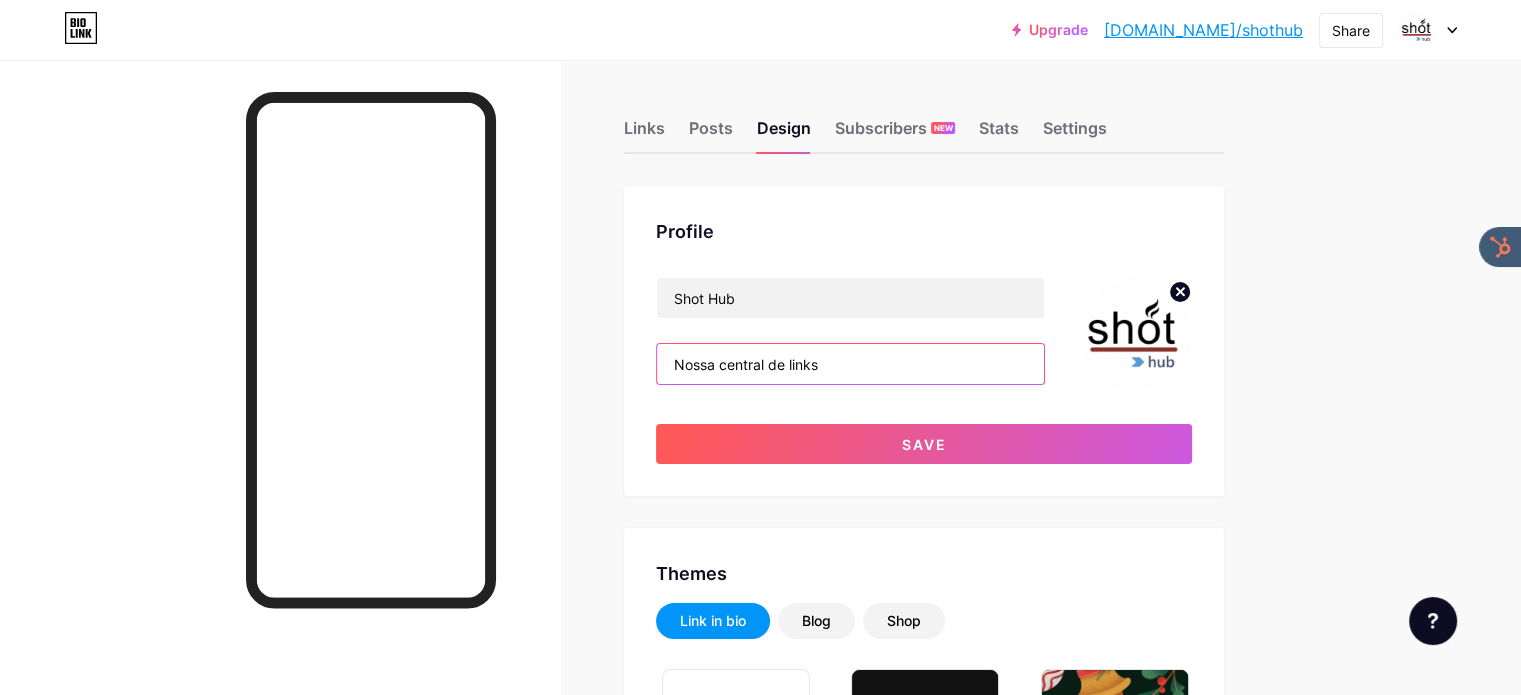 type on "Nossa central de links" 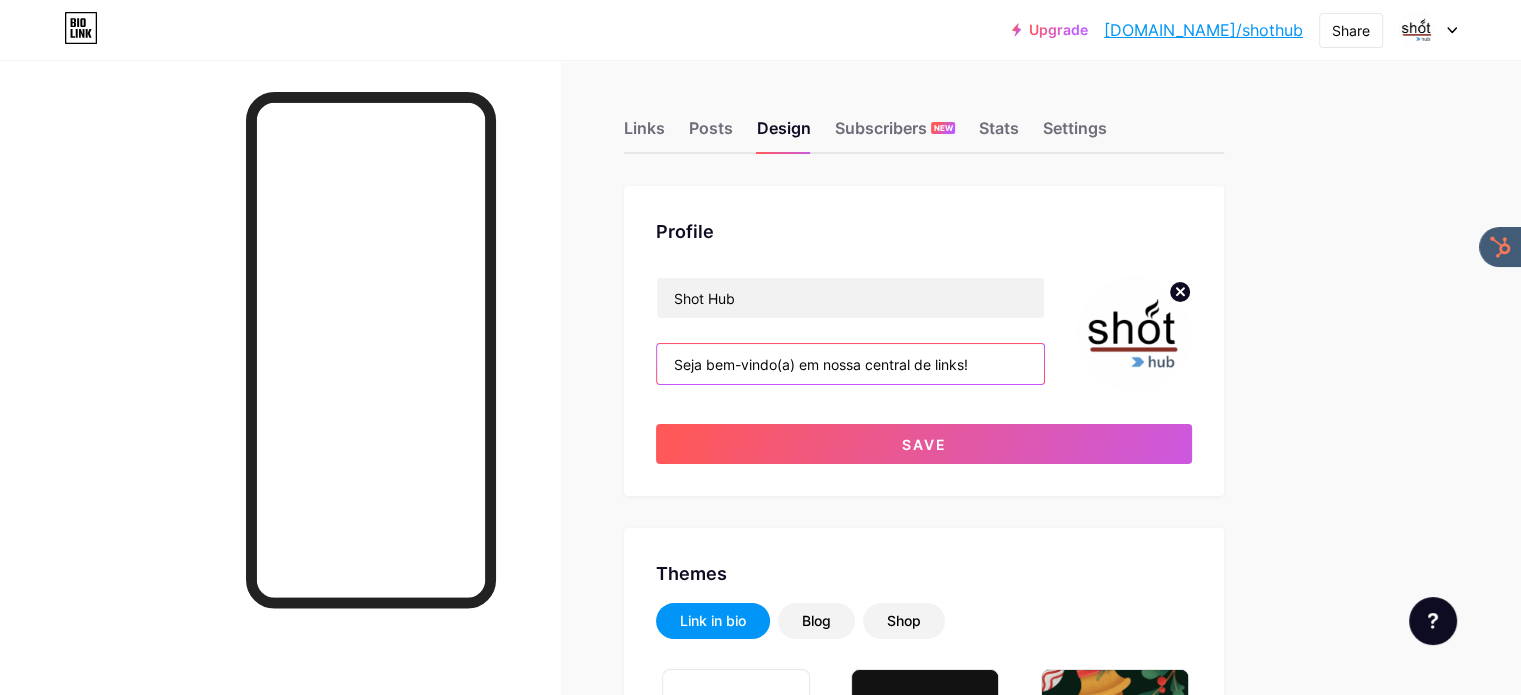 click on "Seja bem-vindo(a) em nossa central de links!" at bounding box center [850, 364] 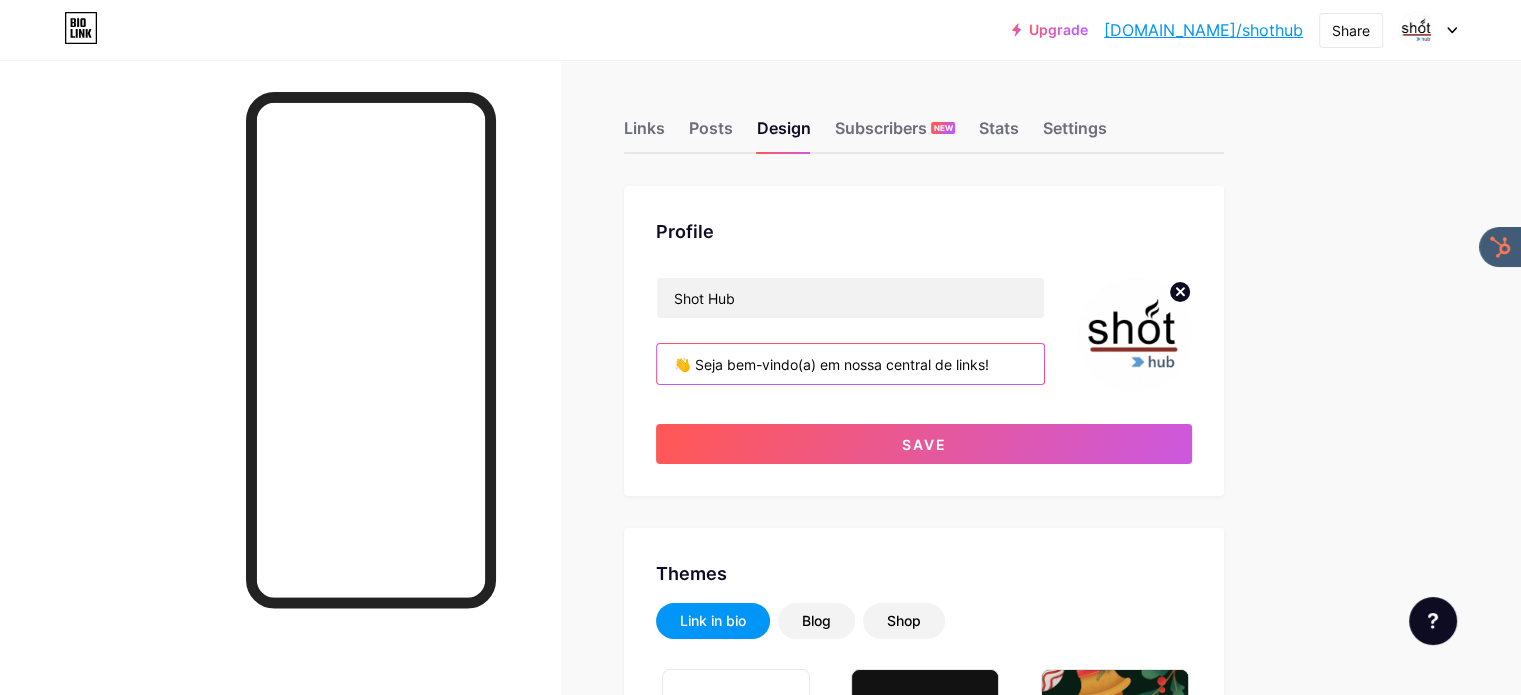 click on "👋 Seja bem-vindo(a) em nossa central de links!" at bounding box center [850, 364] 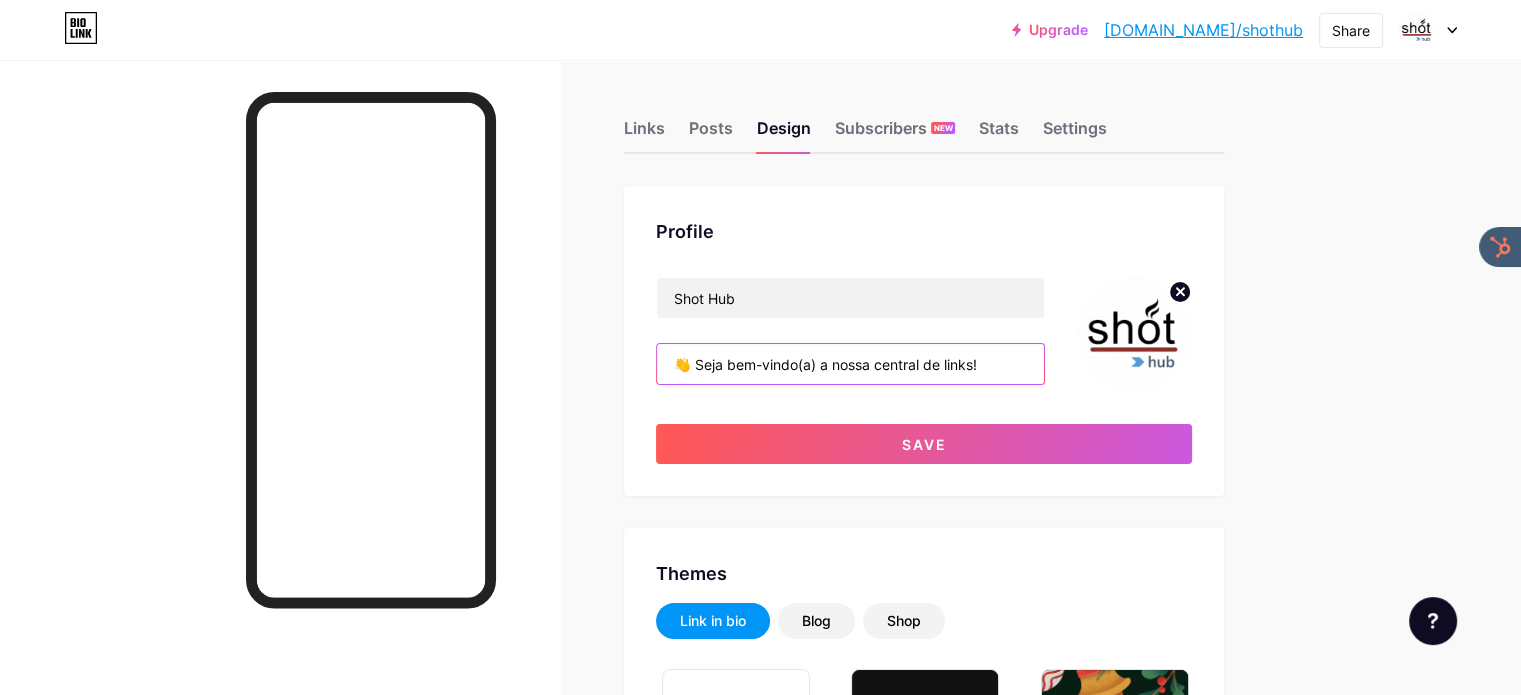 click on "👋 Seja bem-vindo(a) a nossa central de links!" at bounding box center (850, 364) 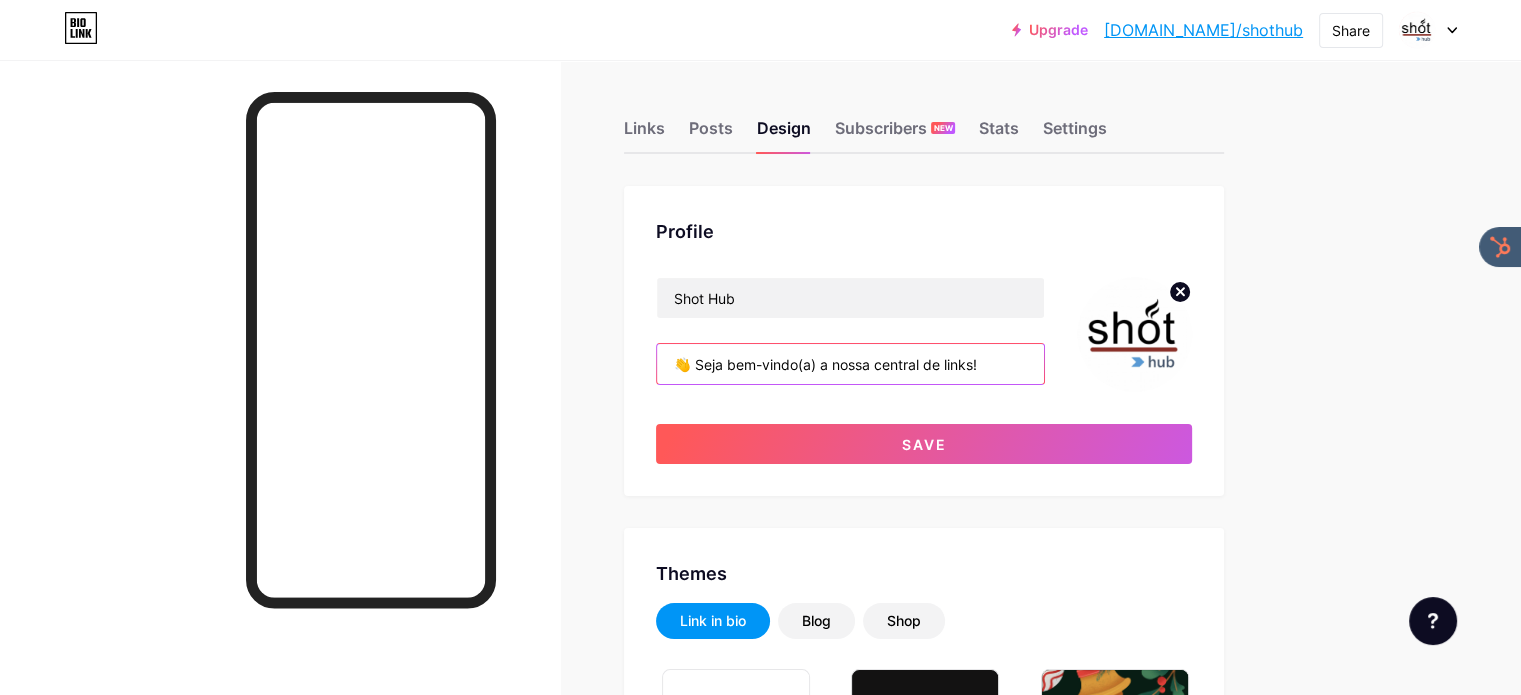 click on "👋 Seja bem-vindo(a) a nossa central de links!" at bounding box center [850, 364] 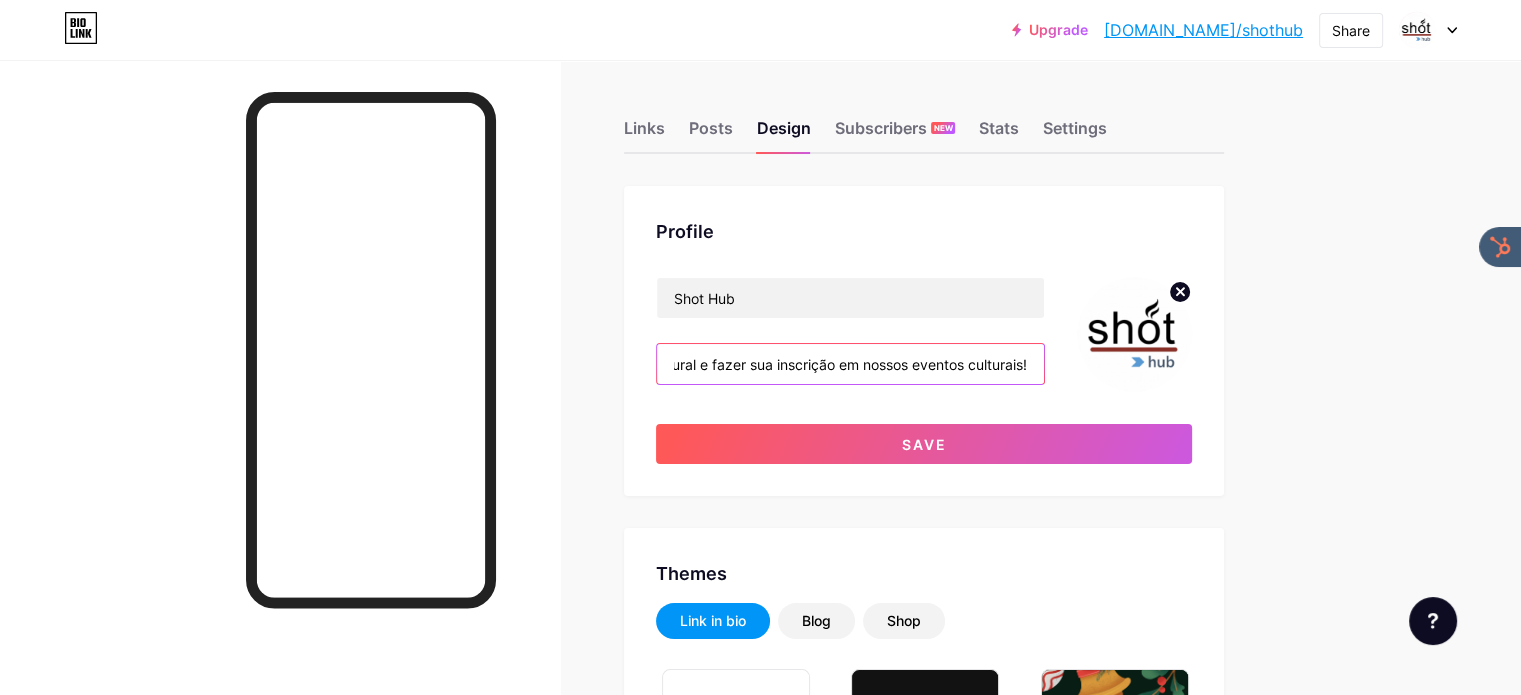scroll, scrollTop: 0, scrollLeft: 910, axis: horizontal 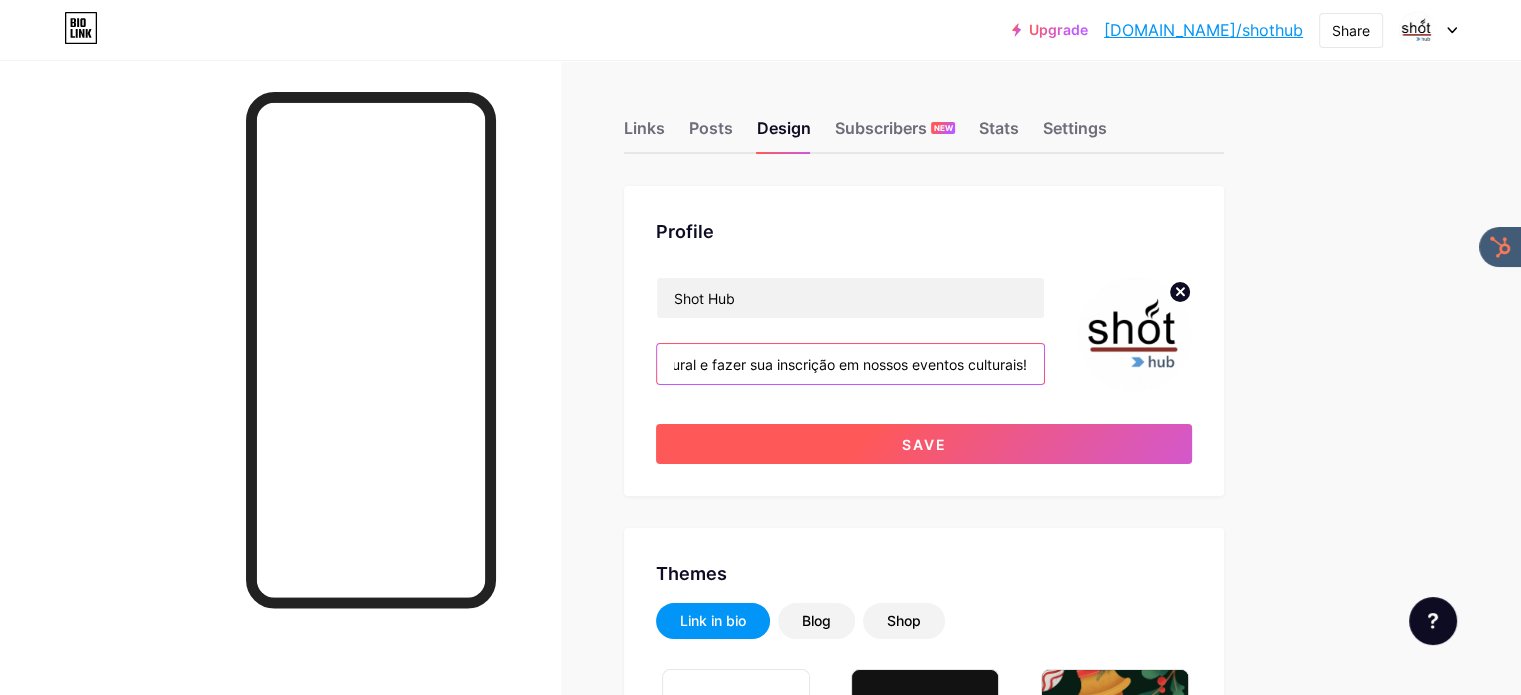 type on "👋 Seja bem-vindo(a)! Esta é a nossa central de links onde você pode acessar tanto o Sho Café e fazer o seu pedido, quanto o Shot Cultural e fazer sua inscrição em nossos eventos culturais!" 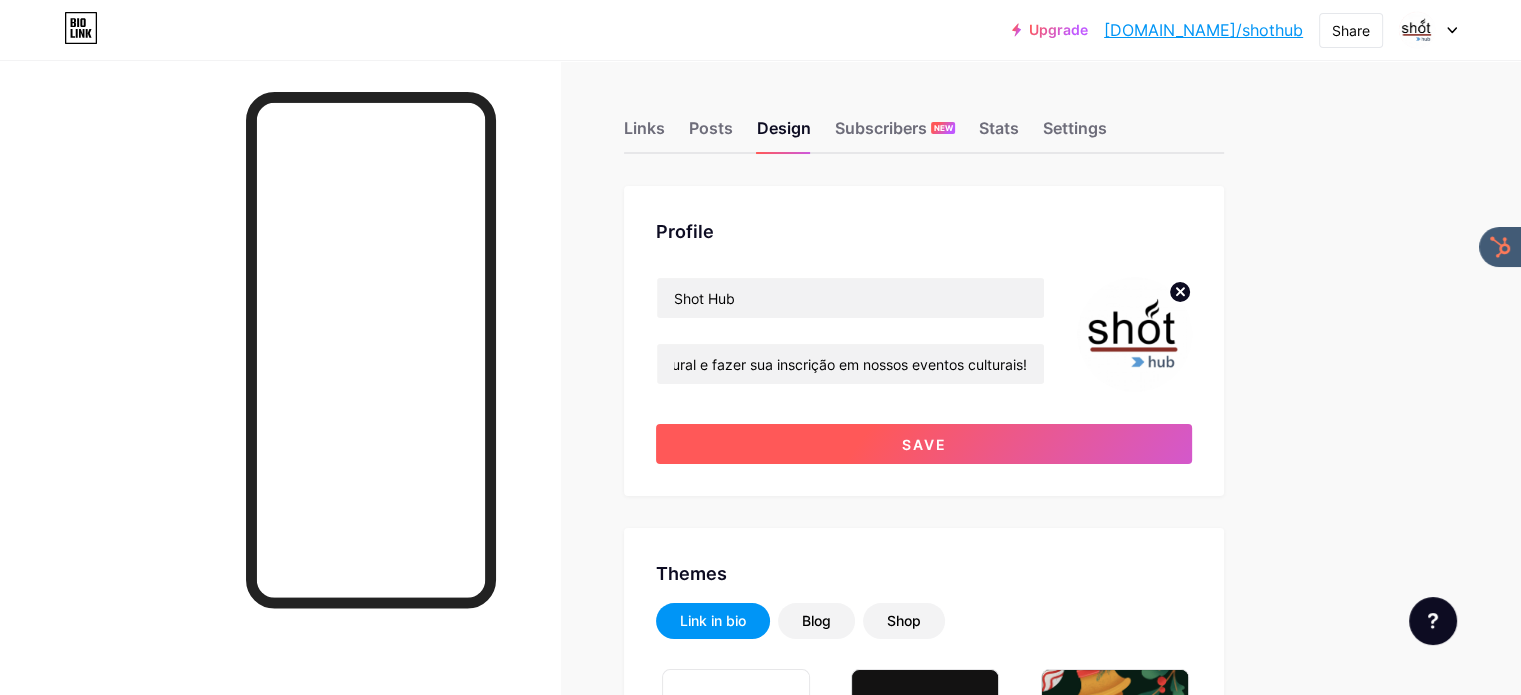 click on "Save" at bounding box center [924, 444] 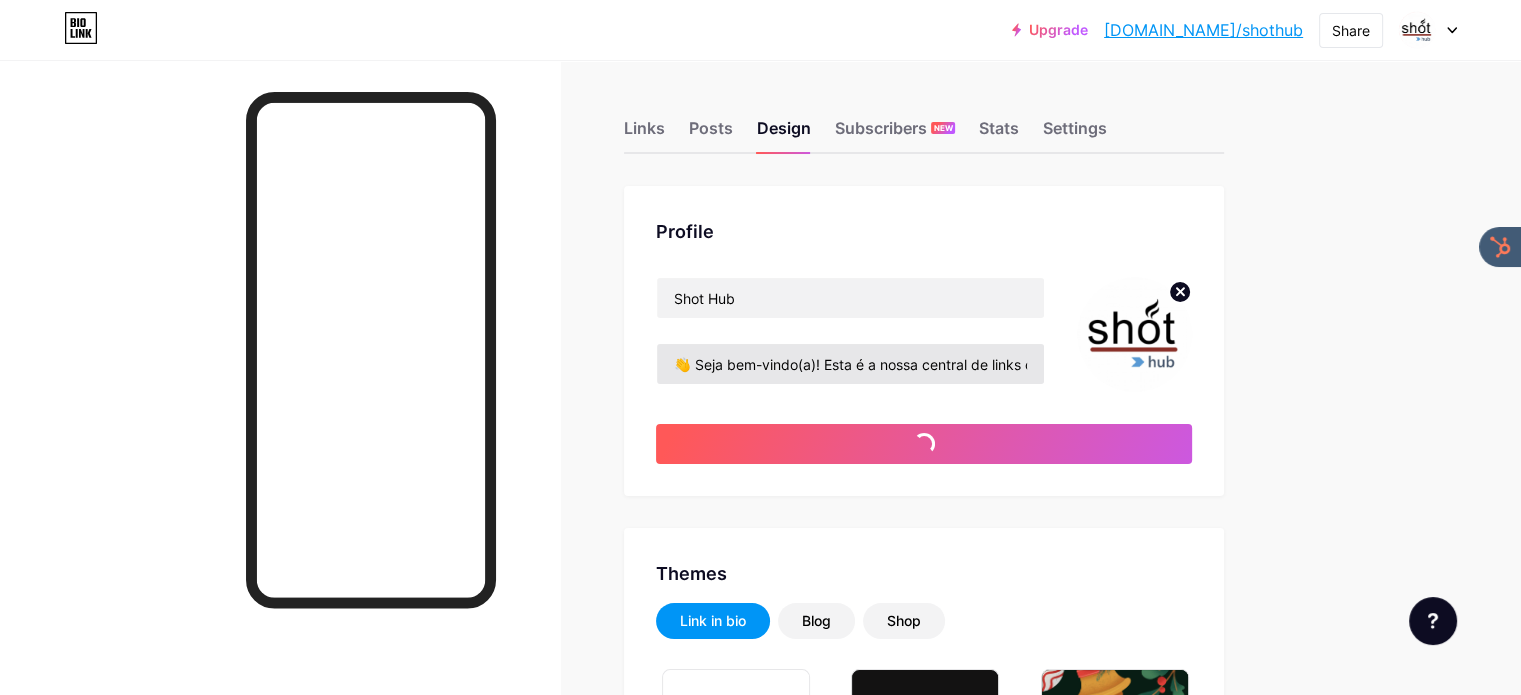 type on "#a23239" 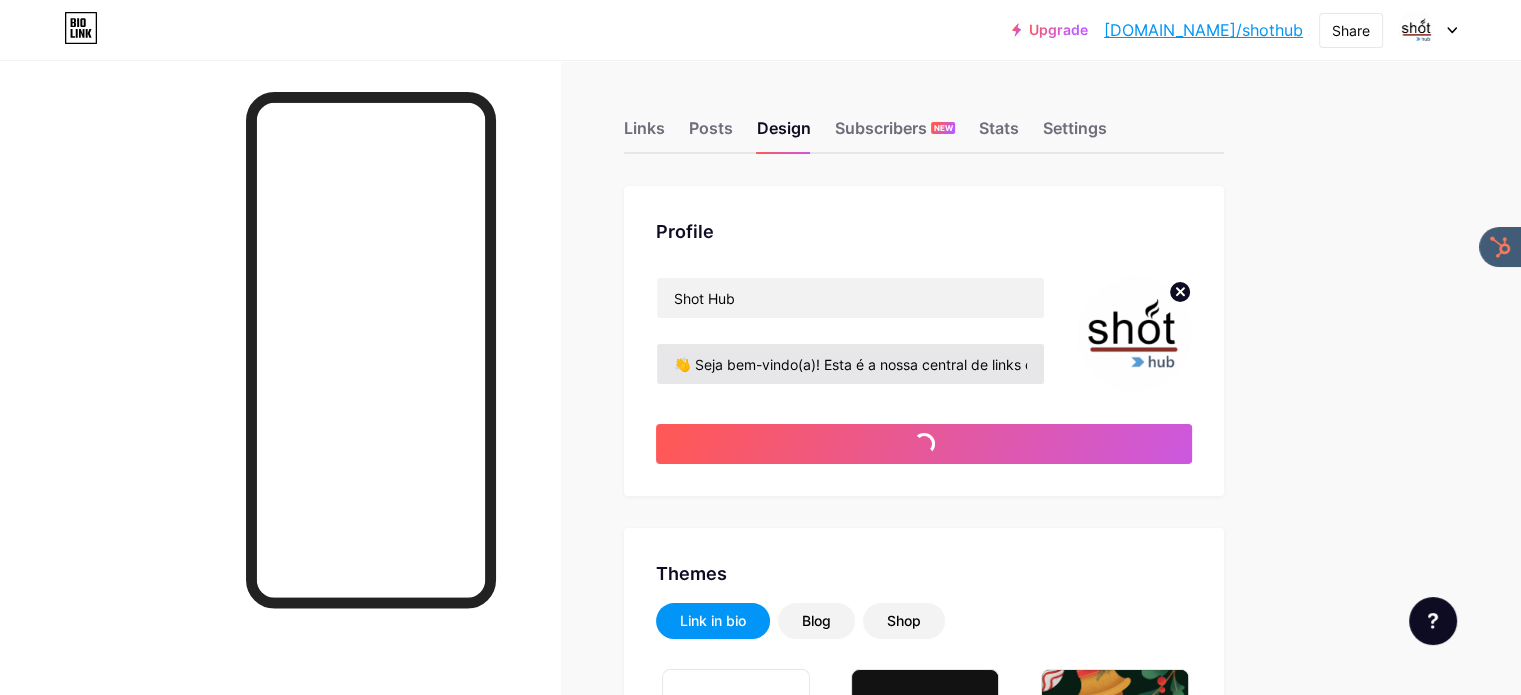 type on "#ffffff" 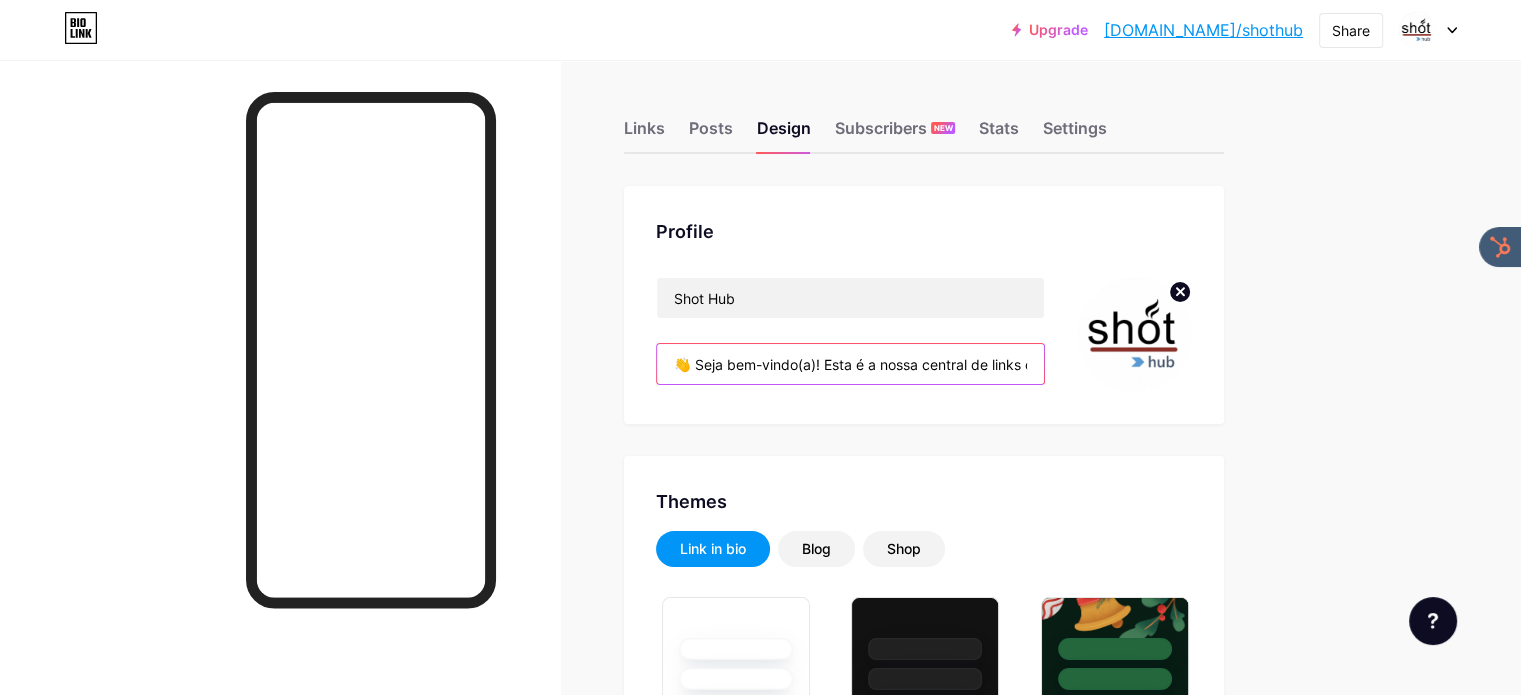 click on "👋 Seja bem-vindo(a)! Esta é a nossa central de links onde você pode acessar tanto o Sho Café e fazer o seu pedido, quanto o Shot Cultural e fazer sua inscrição em nossos eventos culturais!" at bounding box center [850, 364] 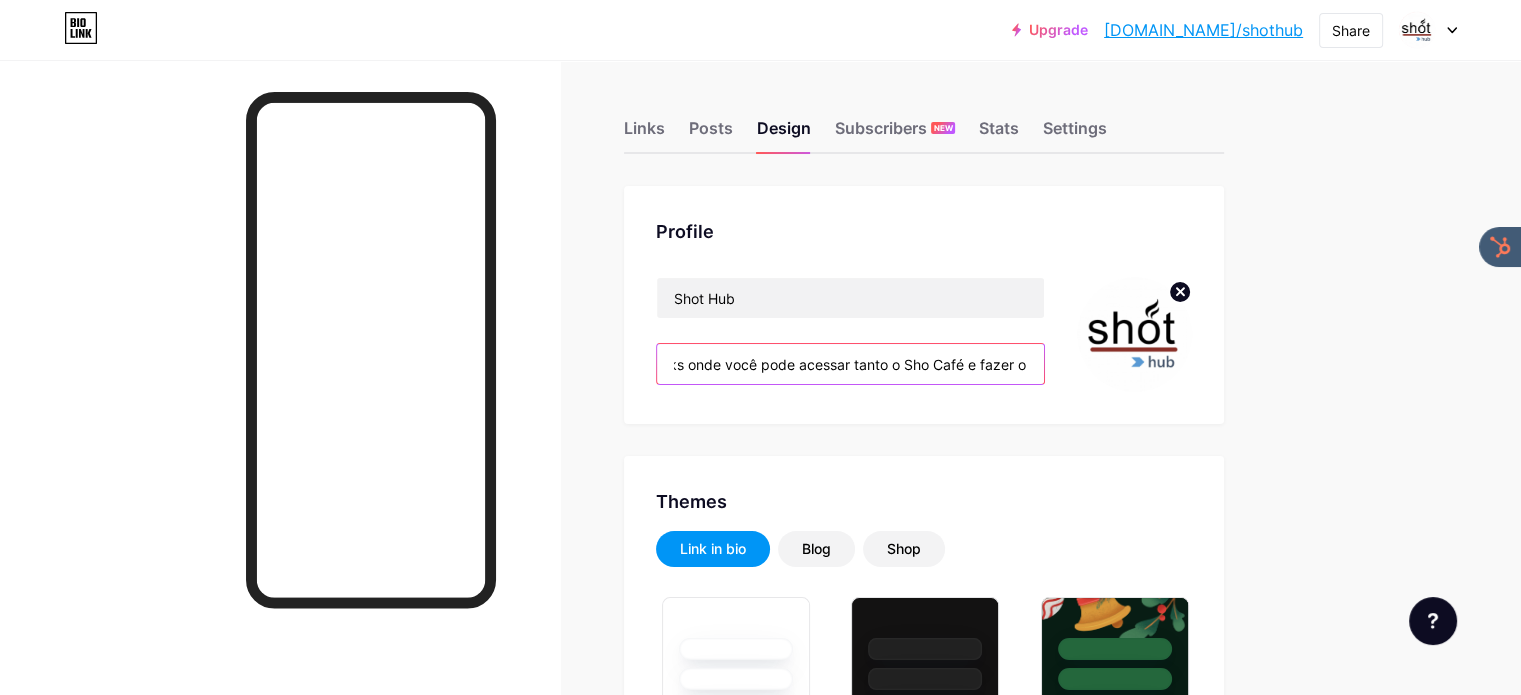 scroll, scrollTop: 0, scrollLeft: 508, axis: horizontal 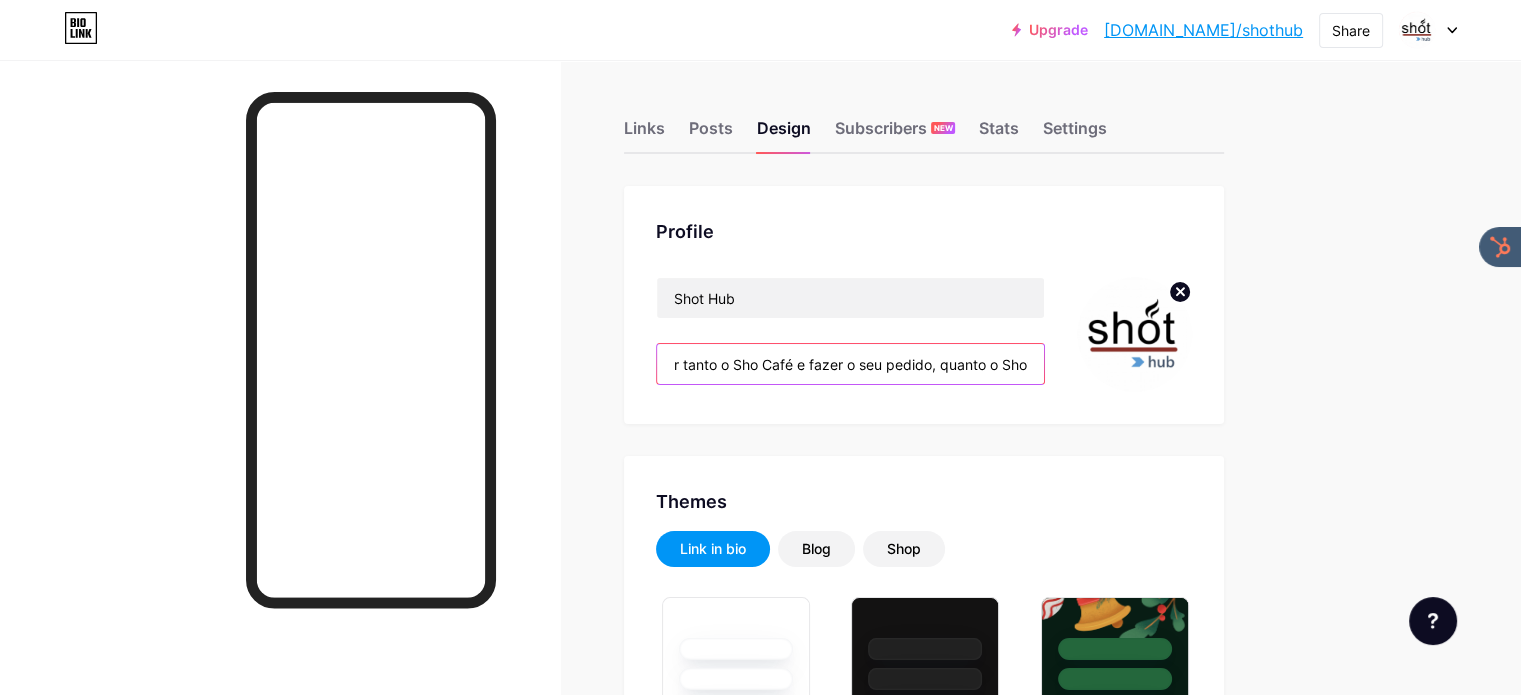 drag, startPoint x: 912, startPoint y: 367, endPoint x: 827, endPoint y: 376, distance: 85.47514 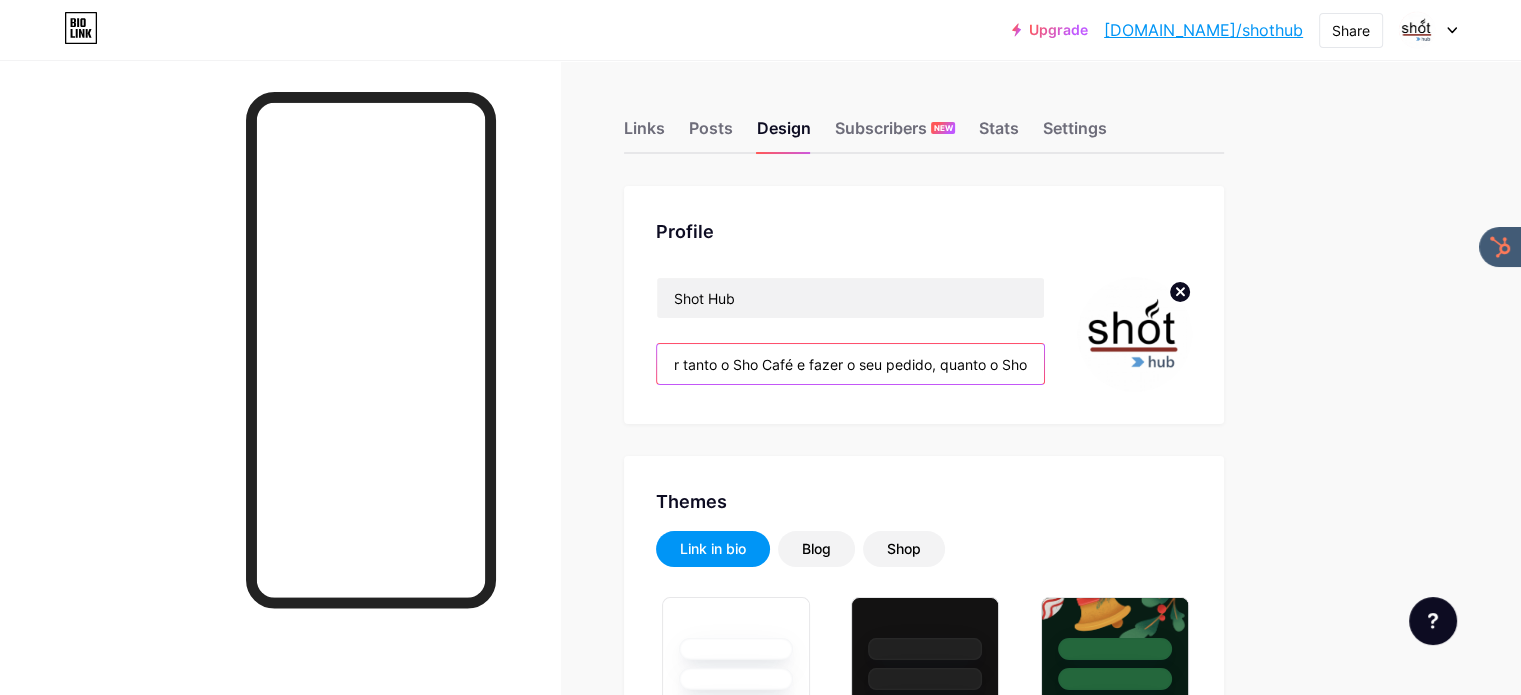 click on "👋 Seja bem-vindo(a)! Esta é a nossa central de links onde você pode acessar tanto o Sho Café e fazer o seu pedido, quanto o Shot Cultural e fazer sua inscrição em nossos eventos culturais!" at bounding box center [850, 364] 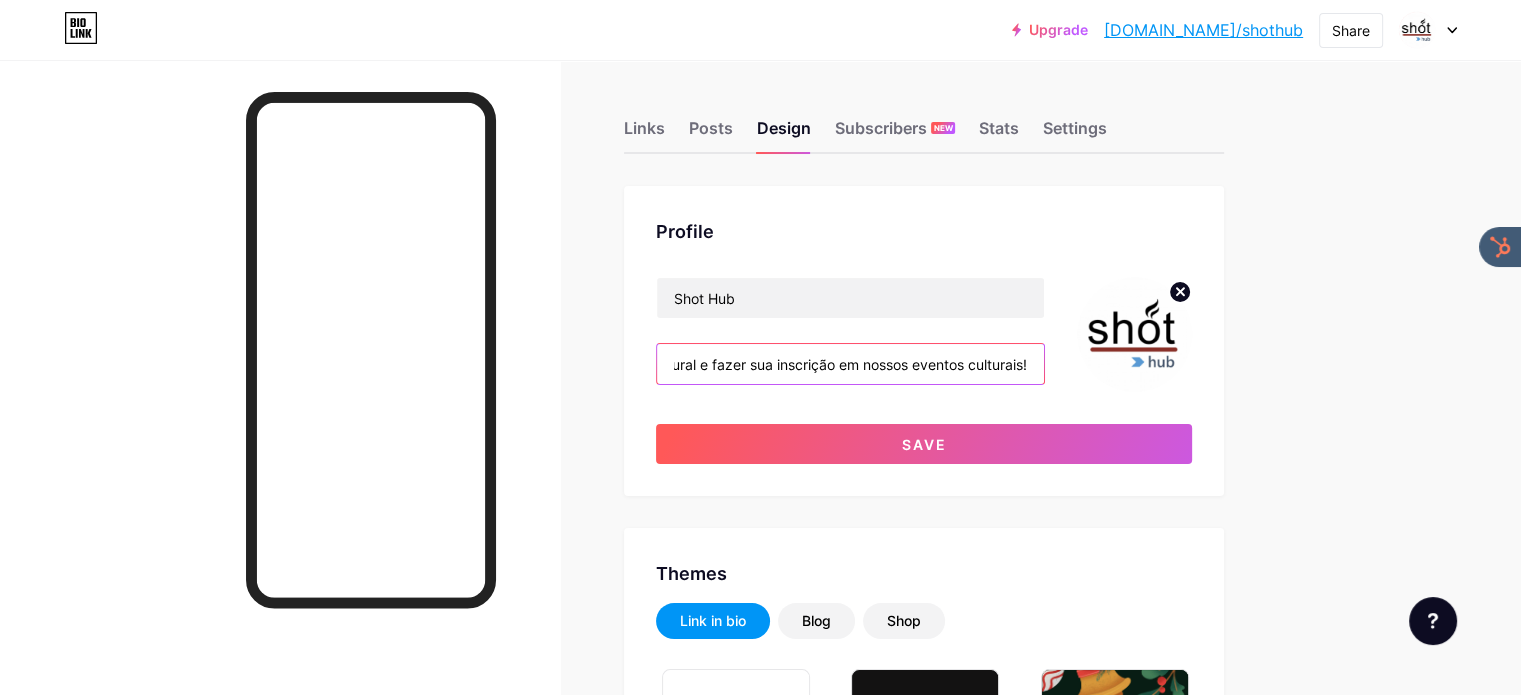 scroll, scrollTop: 0, scrollLeft: 162, axis: horizontal 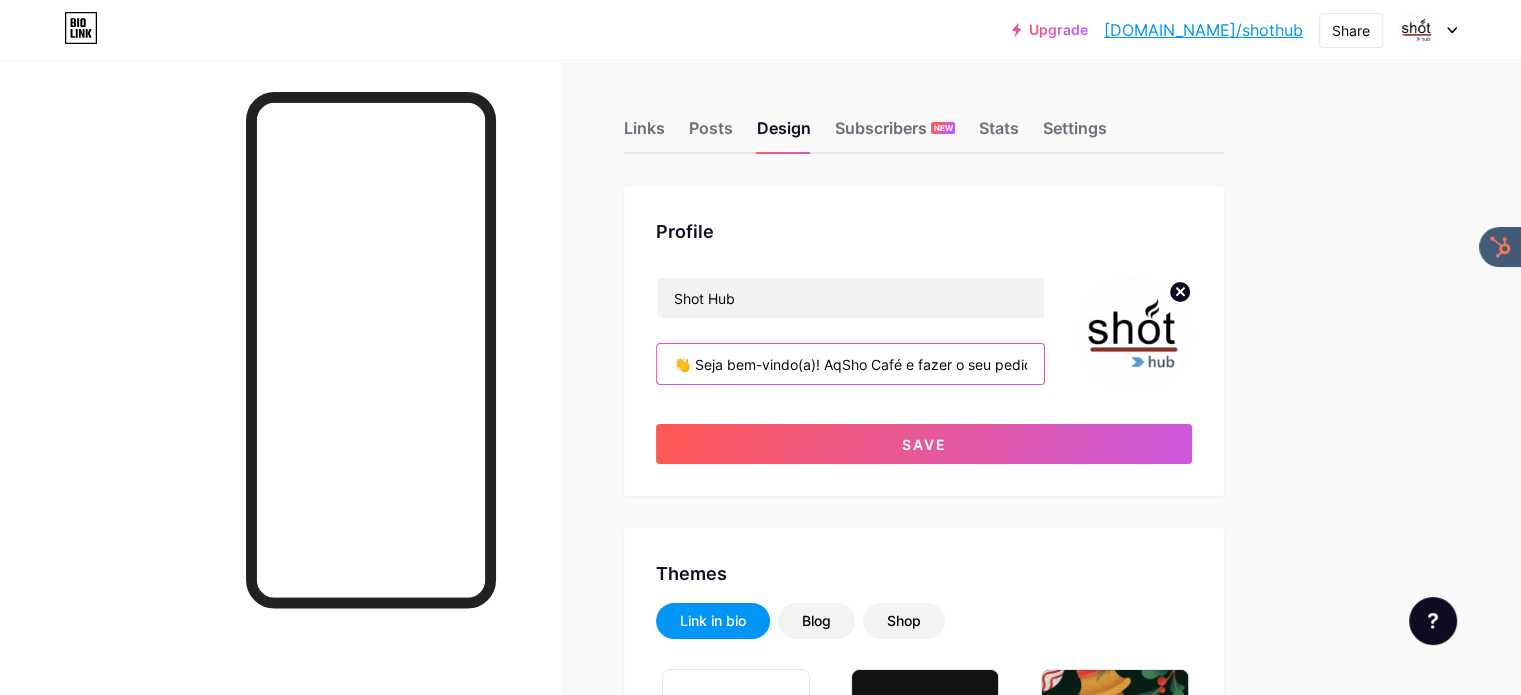drag, startPoint x: 827, startPoint y: 376, endPoint x: 732, endPoint y: 391, distance: 96.17692 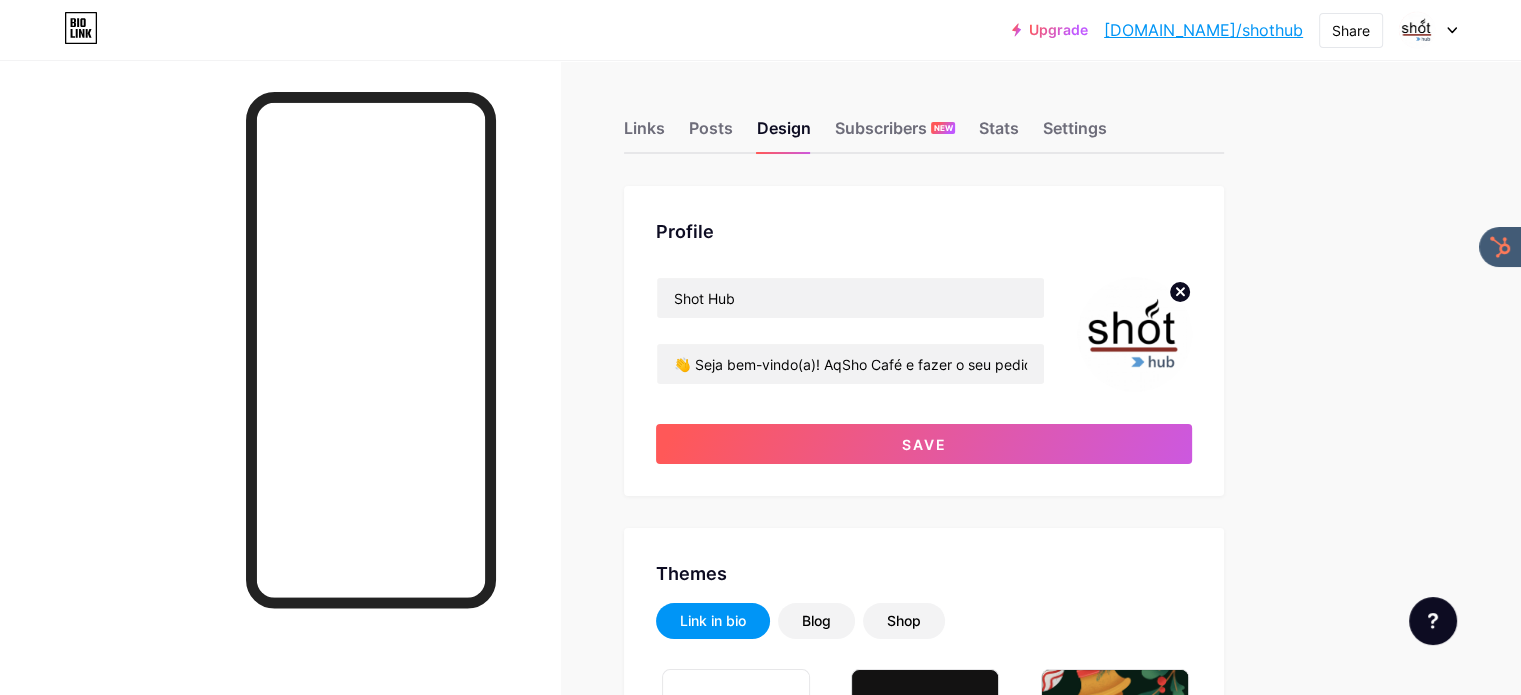 click on "Shot Hub     👋 Seja bem-vindo(a)! AqSho Café e fazer o seu pedido, quanto o Shot Cultural e fazer sua inscrição em nossos eventos culturais!" at bounding box center [850, 334] 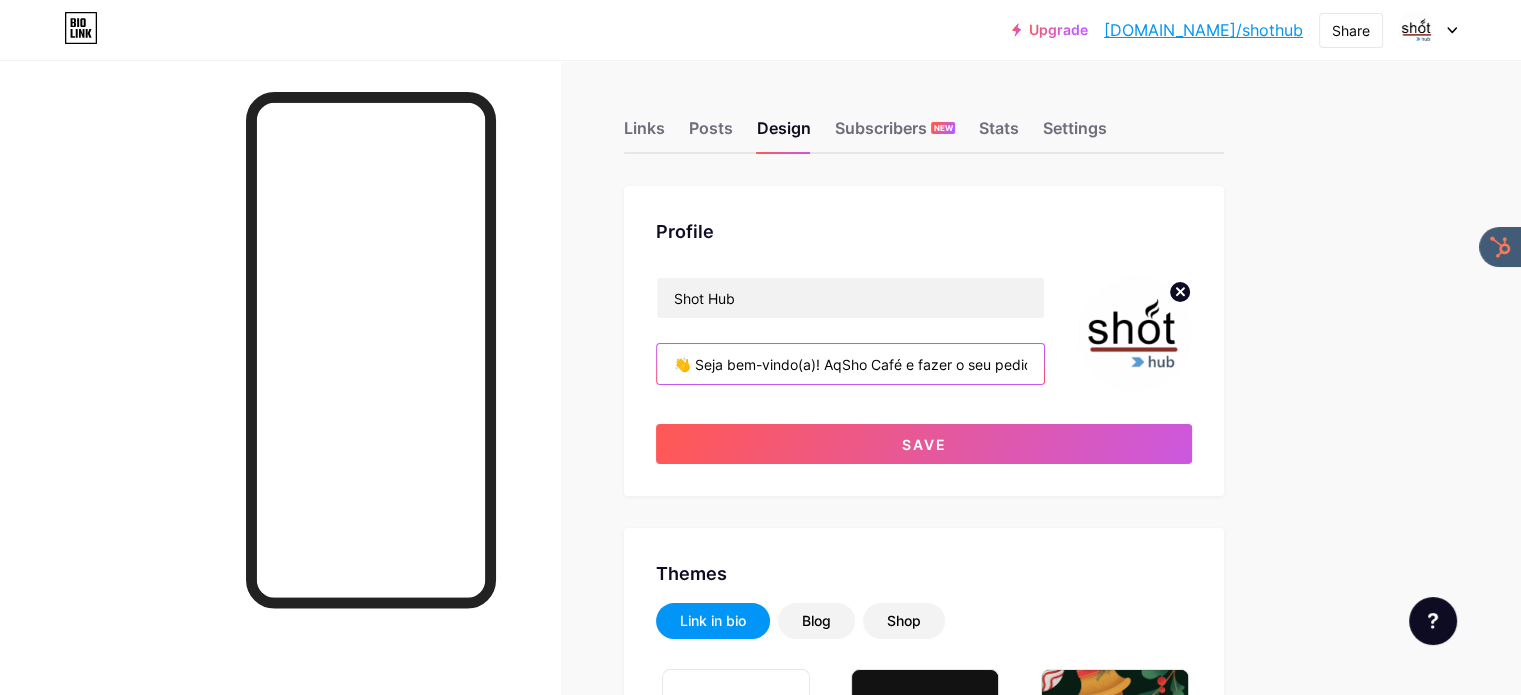 click on "👋 Seja bem-vindo(a)! AqSho Café e fazer o seu pedido, quanto o Shot Cultural e fazer sua inscrição em nossos eventos culturais!" at bounding box center [850, 364] 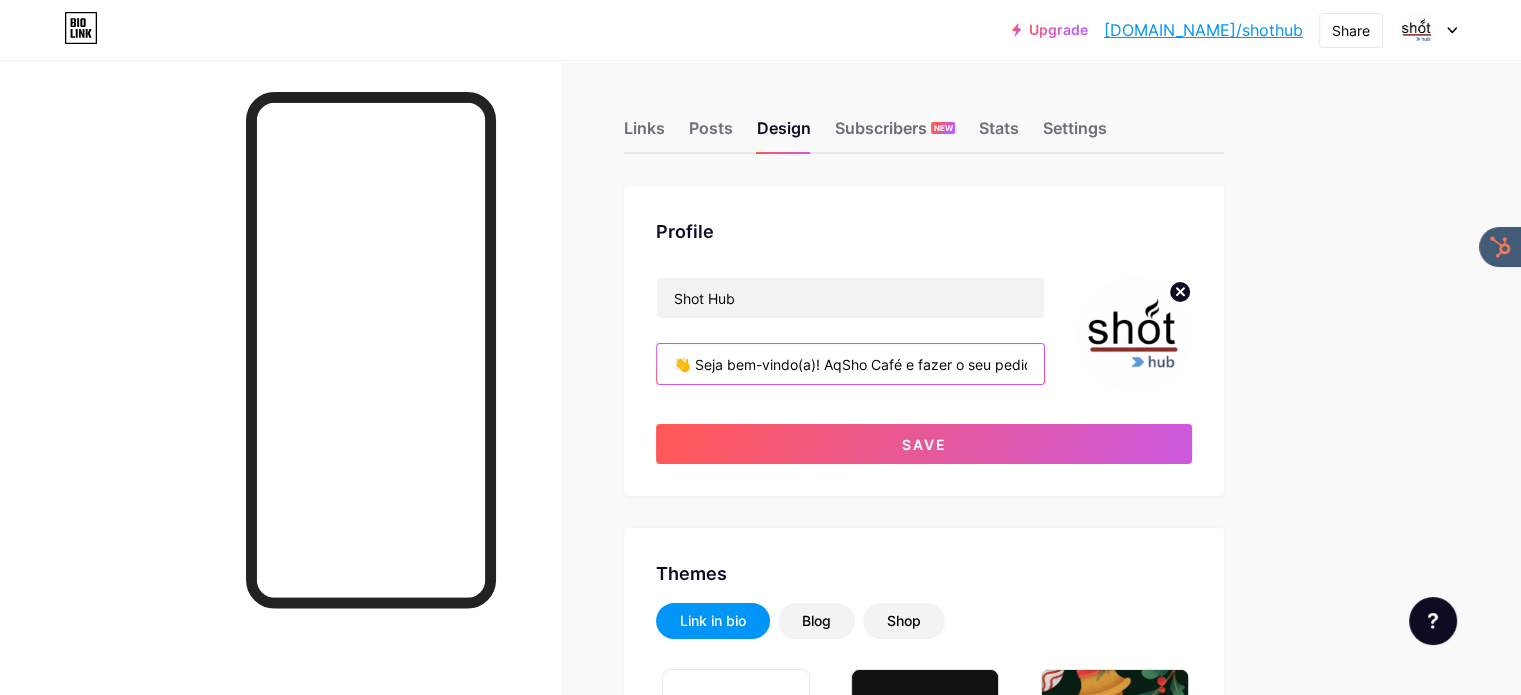 click on "👋 Seja bem-vindo(a)! AqSho Café e fazer o seu pedido, quanto o Shot Cultural e fazer sua inscrição em nossos eventos culturais!" at bounding box center (850, 364) 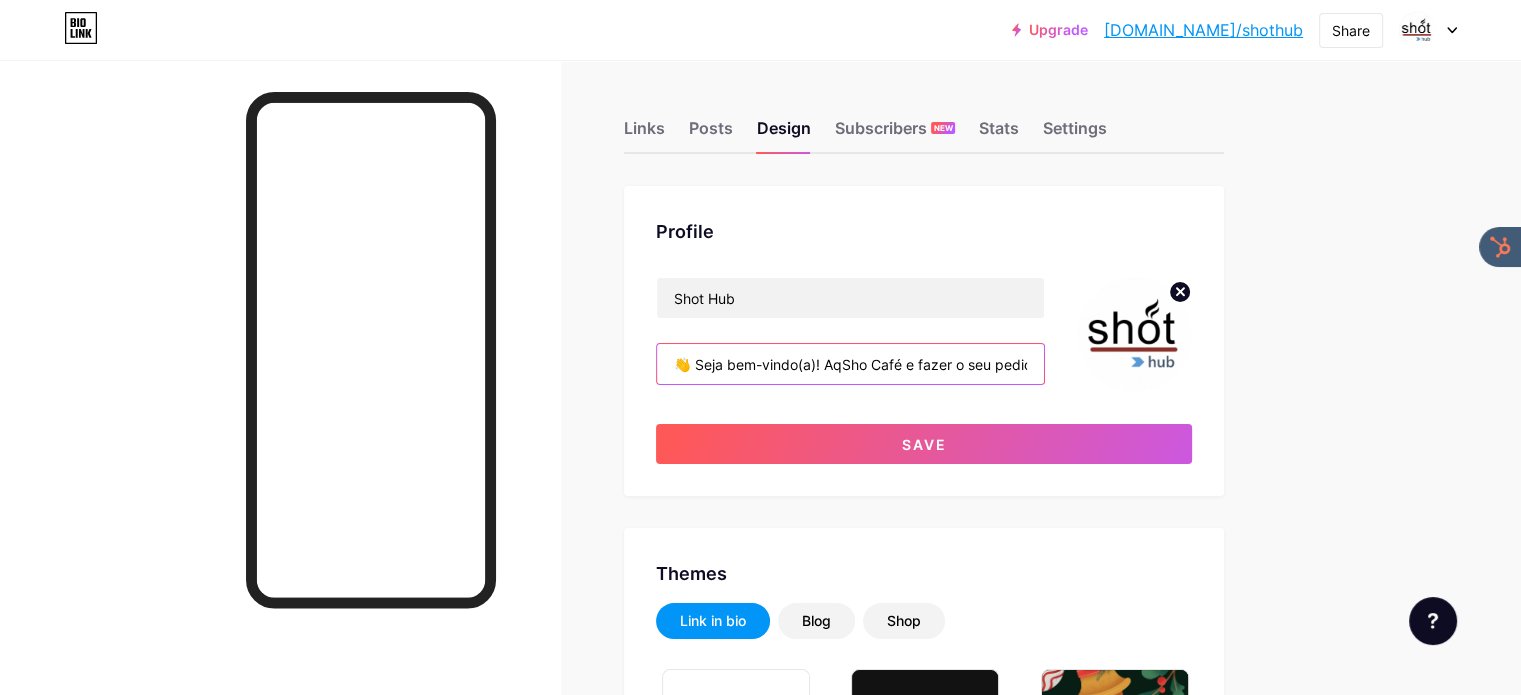 click on "👋 Seja bem-vindo(a)! AqSho Café e fazer o seu pedido, quanto o Shot Cultural e fazer sua inscrição em nossos eventos culturais!" at bounding box center (850, 364) 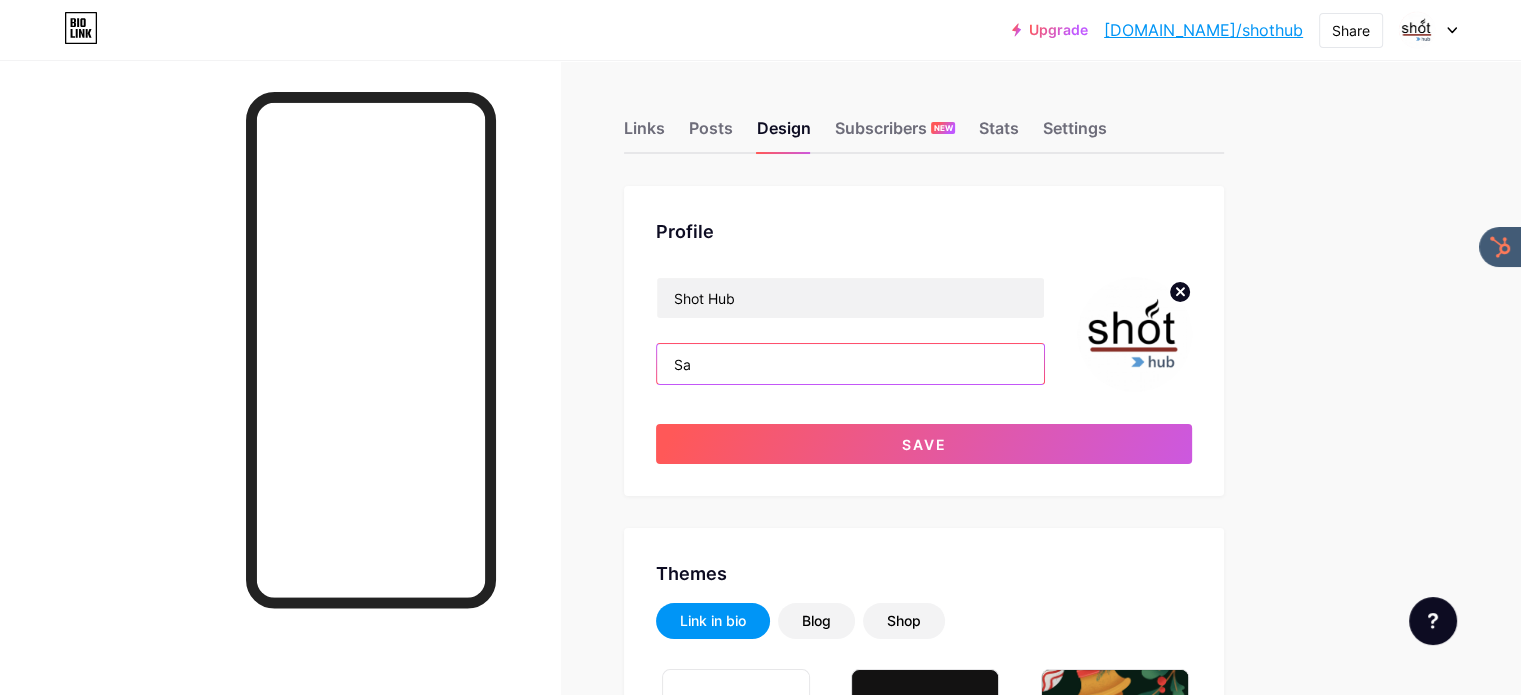 click on "Sa" at bounding box center [850, 364] 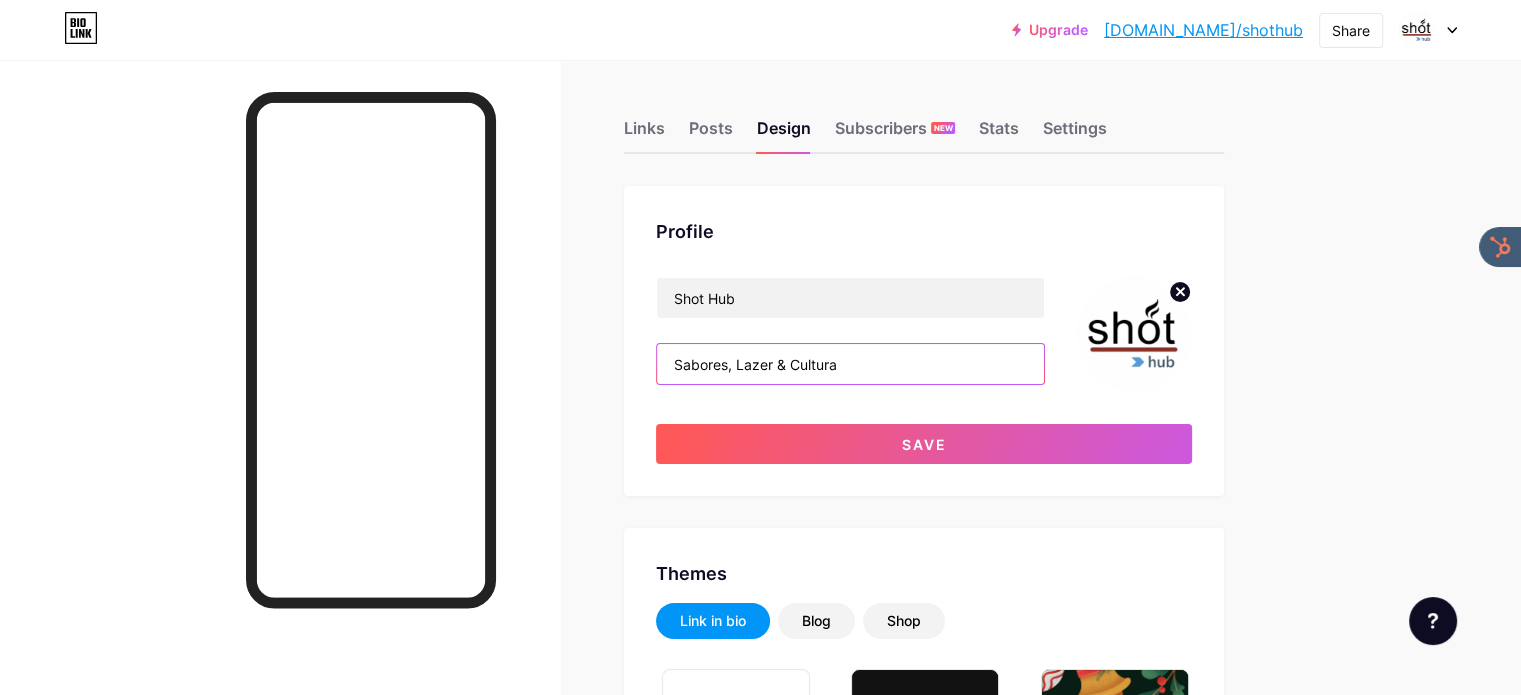 drag, startPoint x: 763, startPoint y: 356, endPoint x: 750, endPoint y: 359, distance: 13.341664 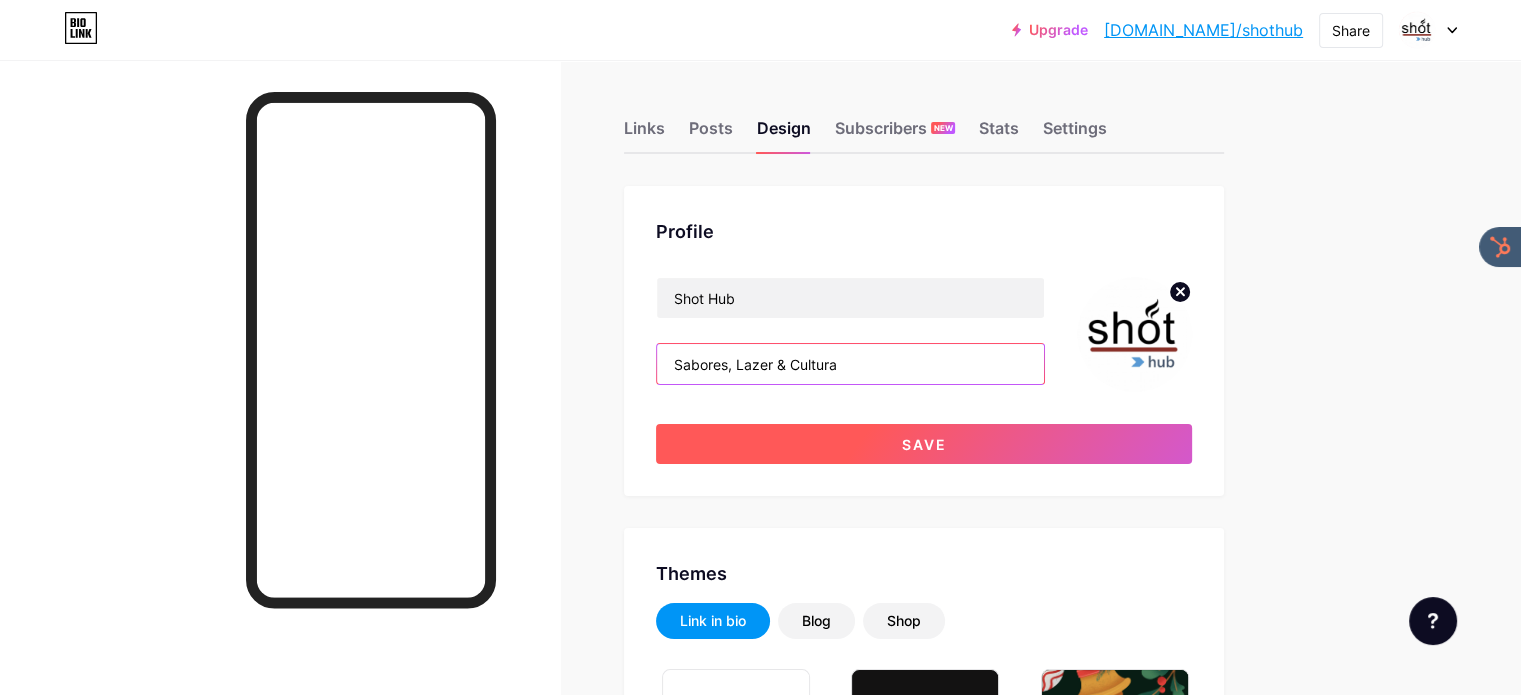 type on "Sabores, Lazer & Cultura" 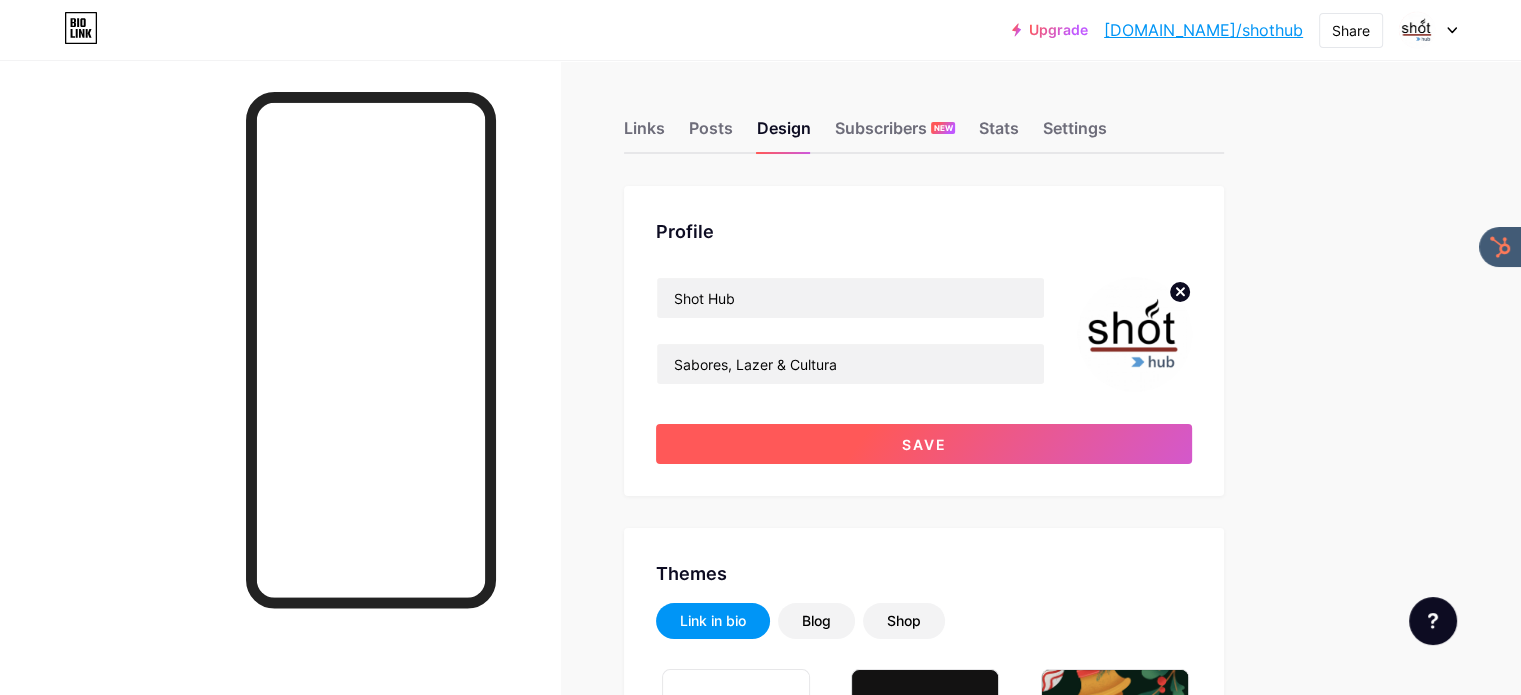 click on "Save" at bounding box center [924, 444] 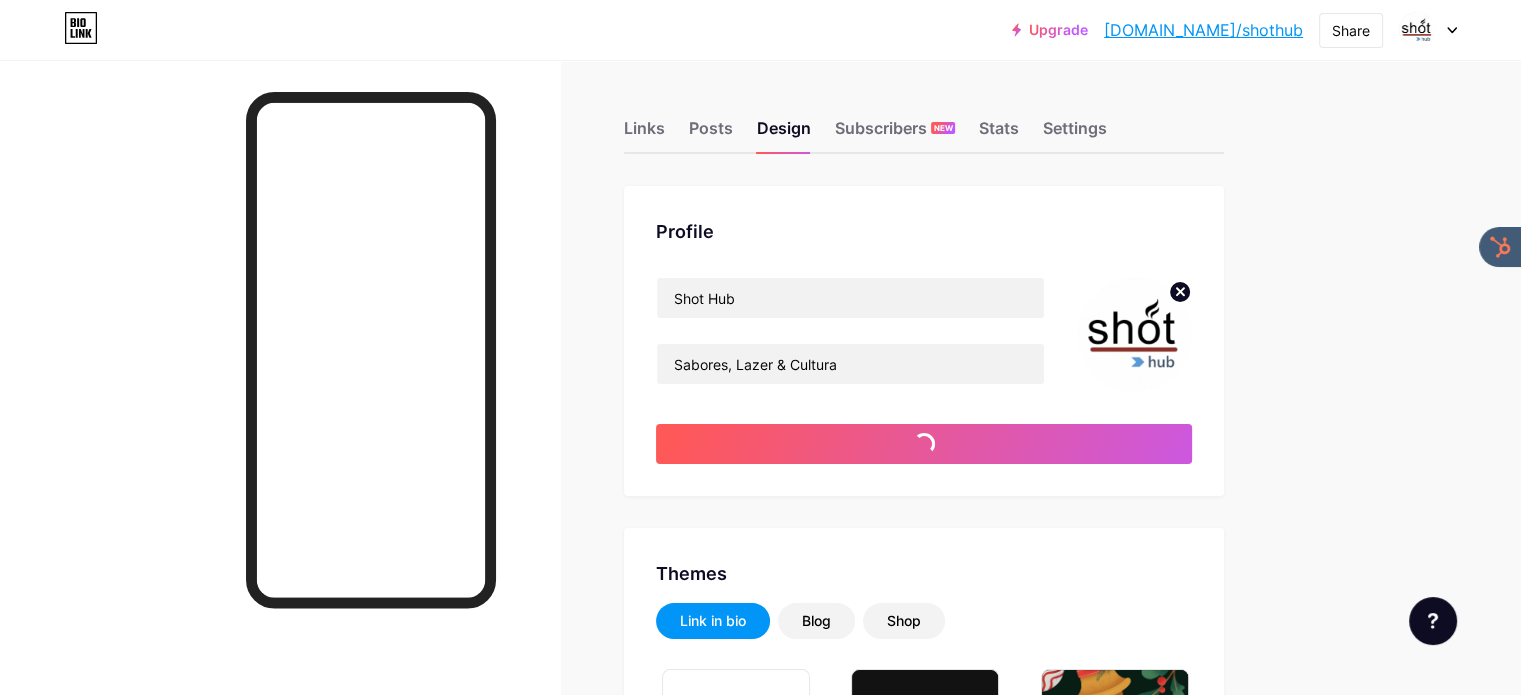 type on "#a23239" 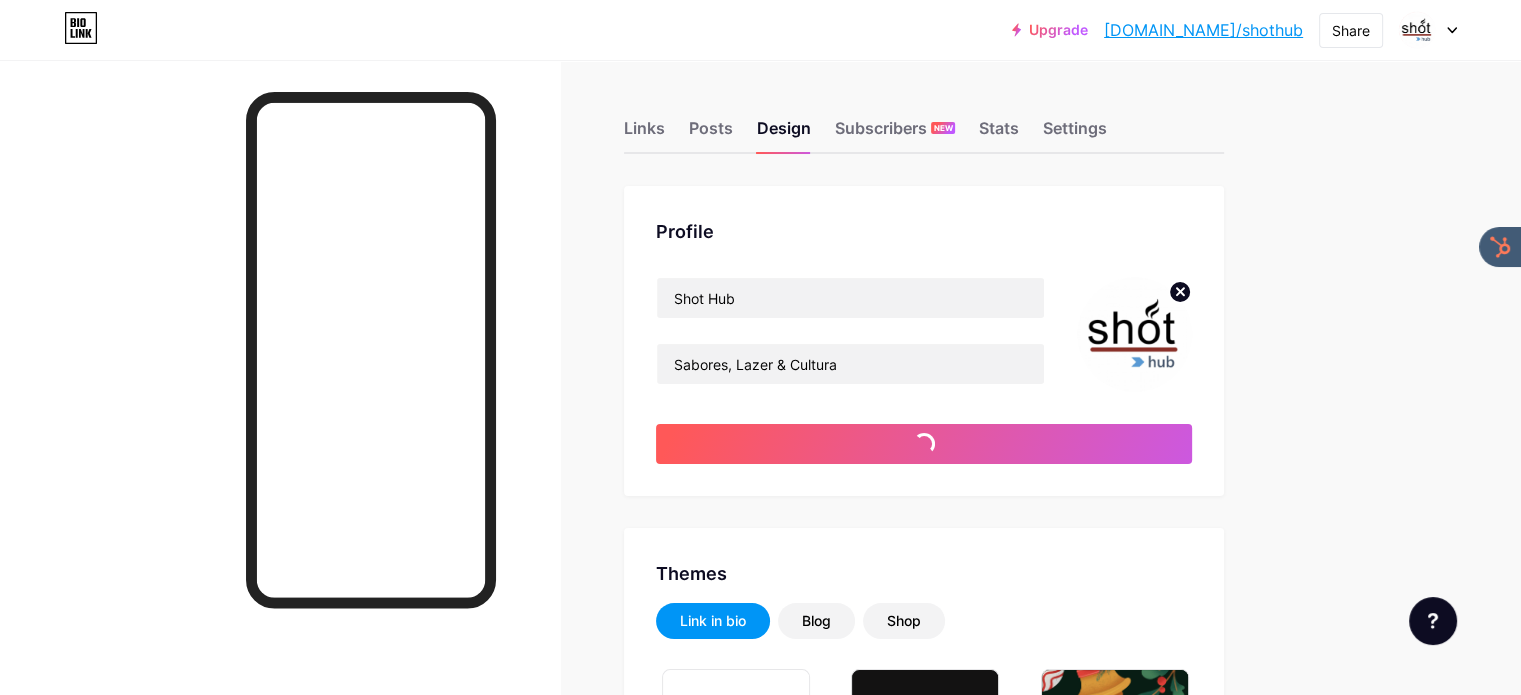 type on "#ffffff" 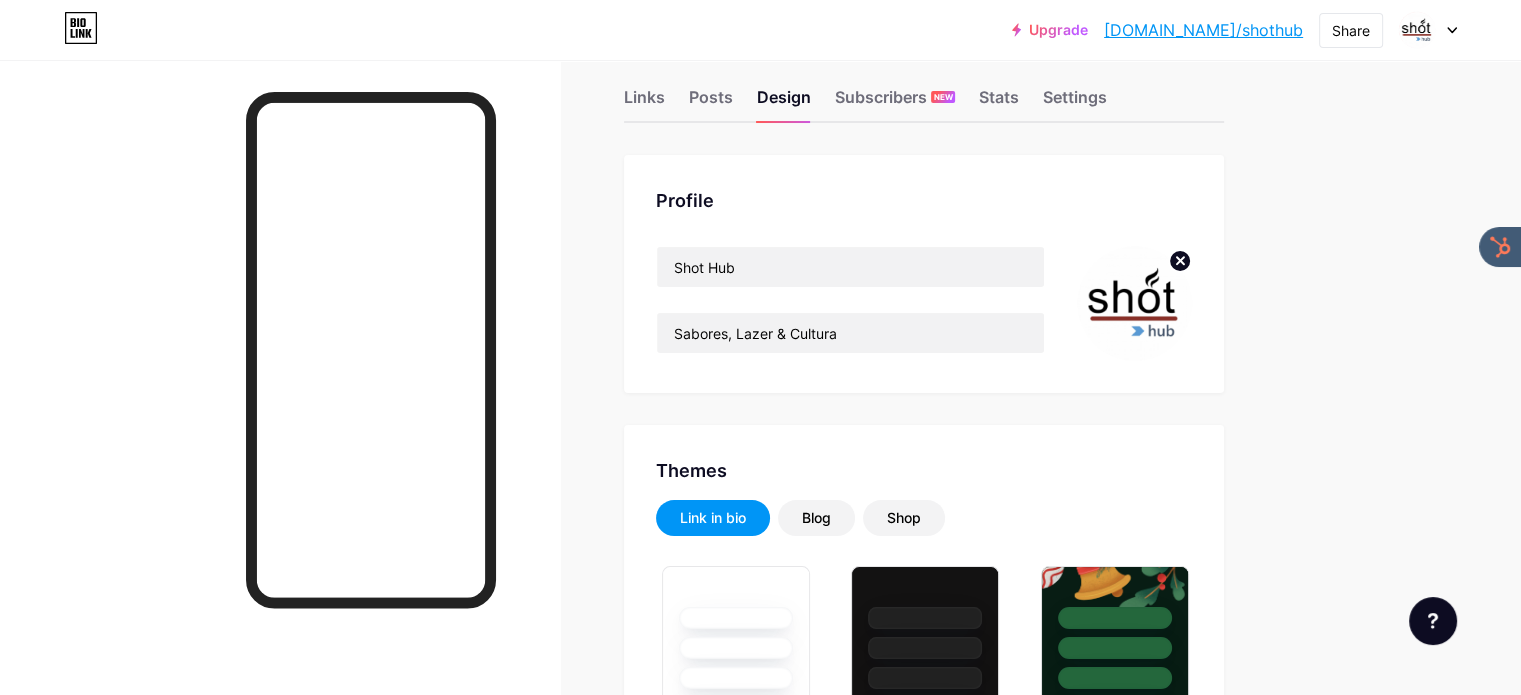 scroll, scrollTop: 300, scrollLeft: 0, axis: vertical 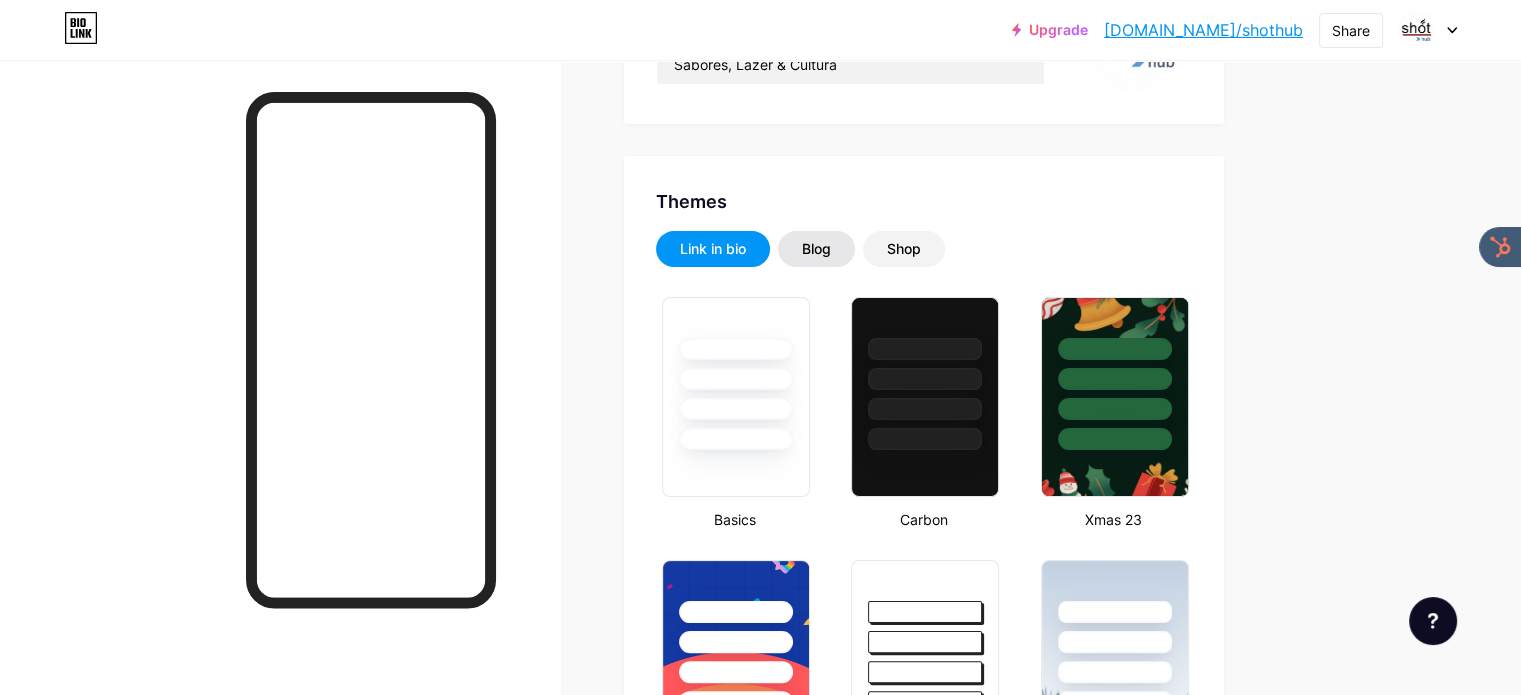 click on "Blog" at bounding box center (816, 249) 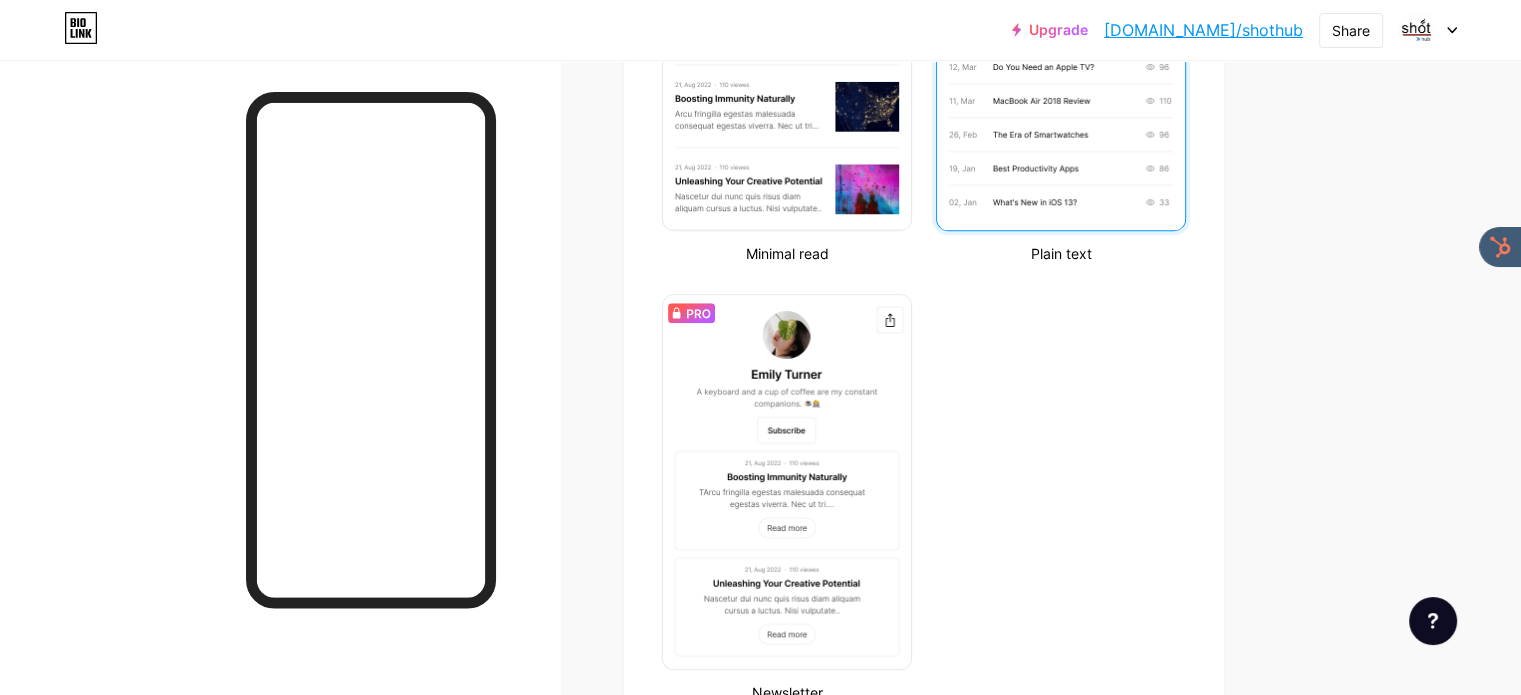 scroll, scrollTop: 300, scrollLeft: 0, axis: vertical 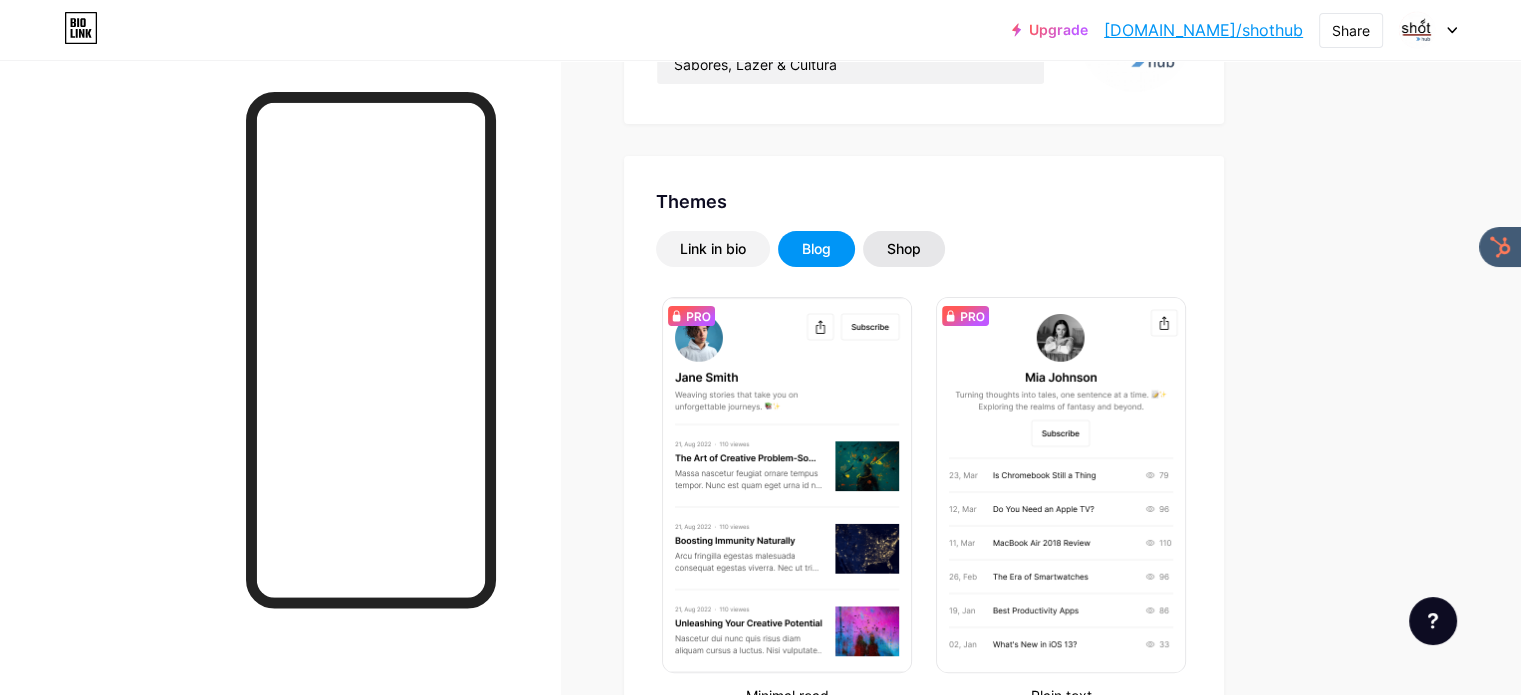 click on "Shop" at bounding box center (904, 249) 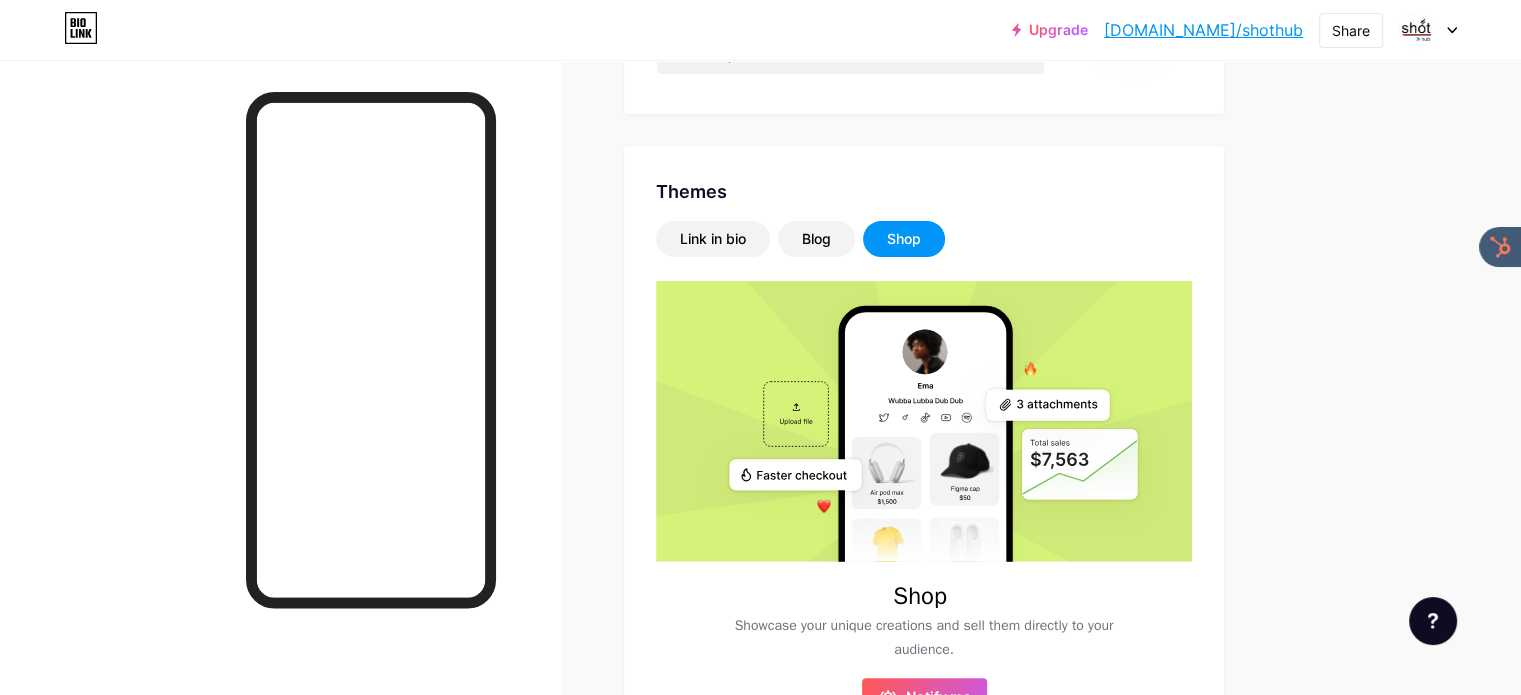 scroll, scrollTop: 300, scrollLeft: 0, axis: vertical 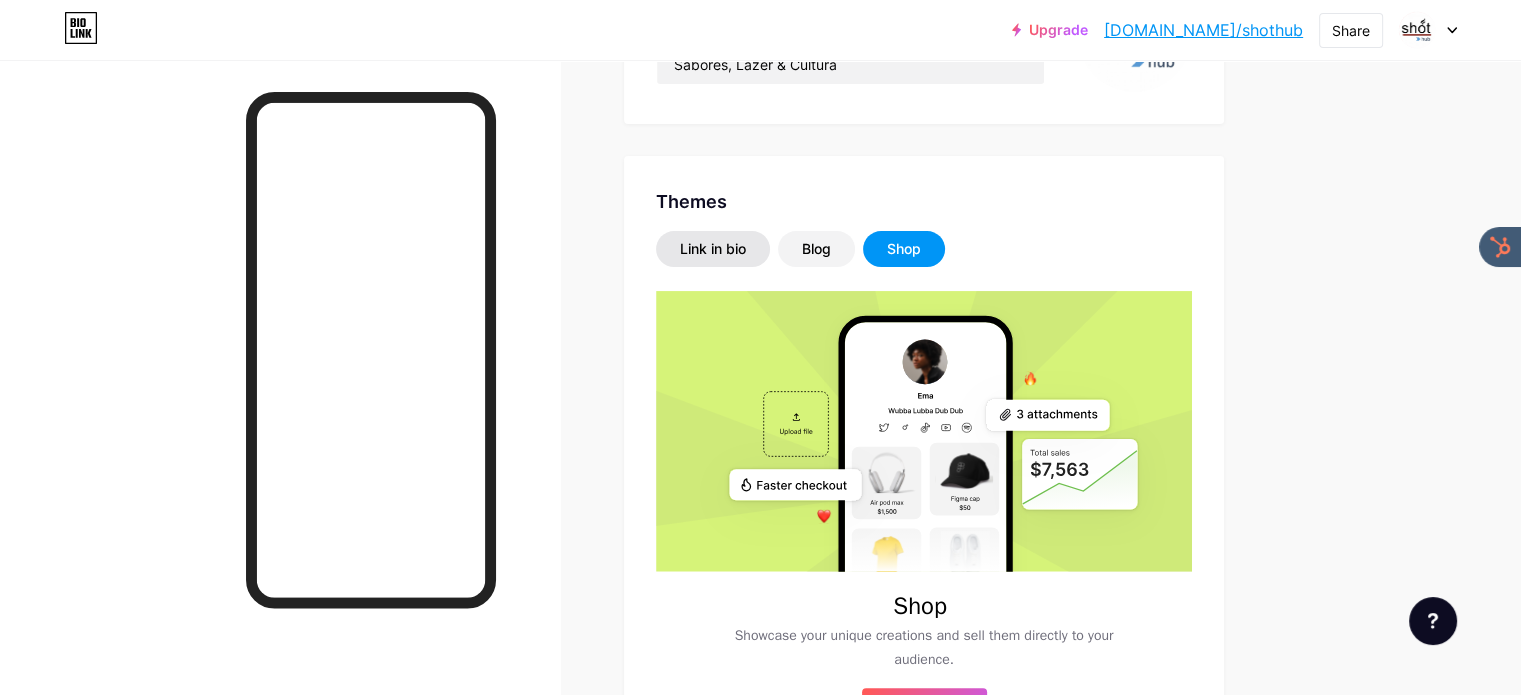 click on "Link in bio" at bounding box center [713, 249] 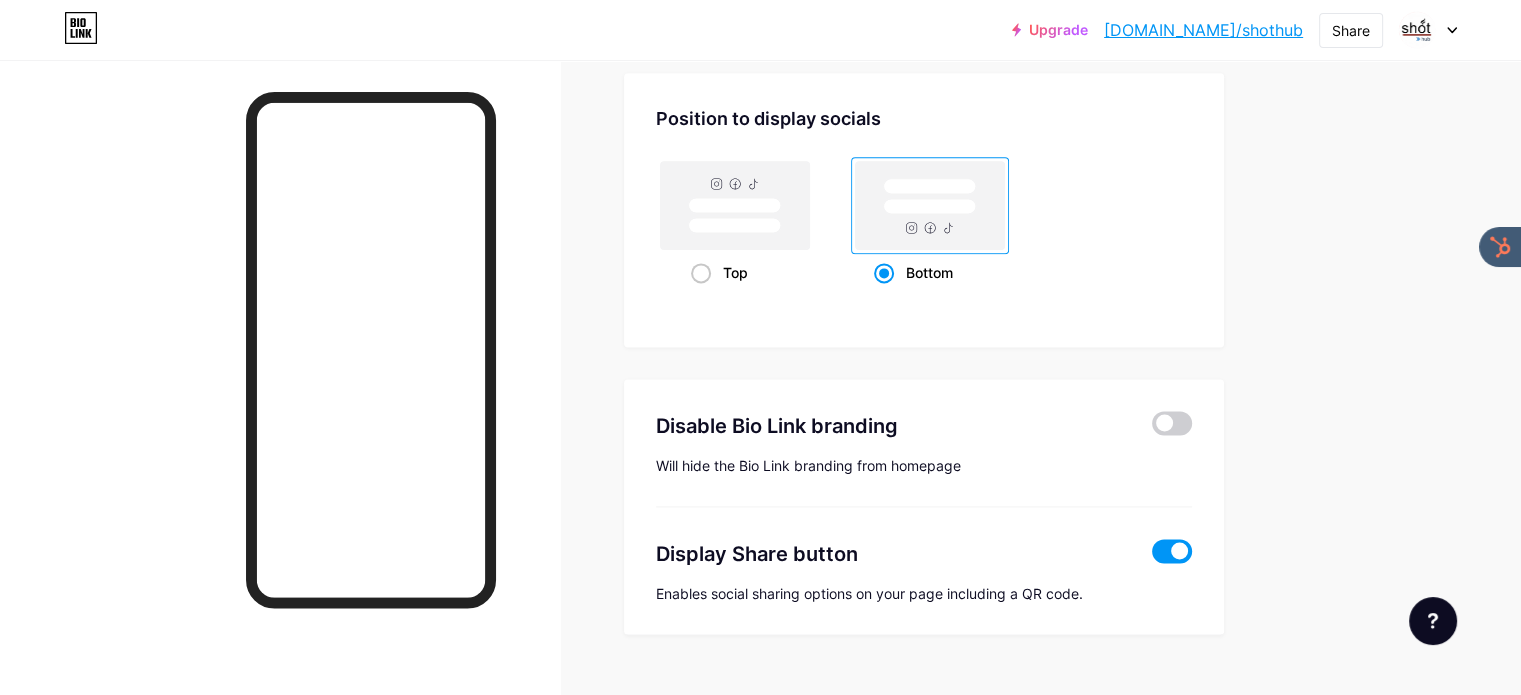 scroll, scrollTop: 2694, scrollLeft: 0, axis: vertical 